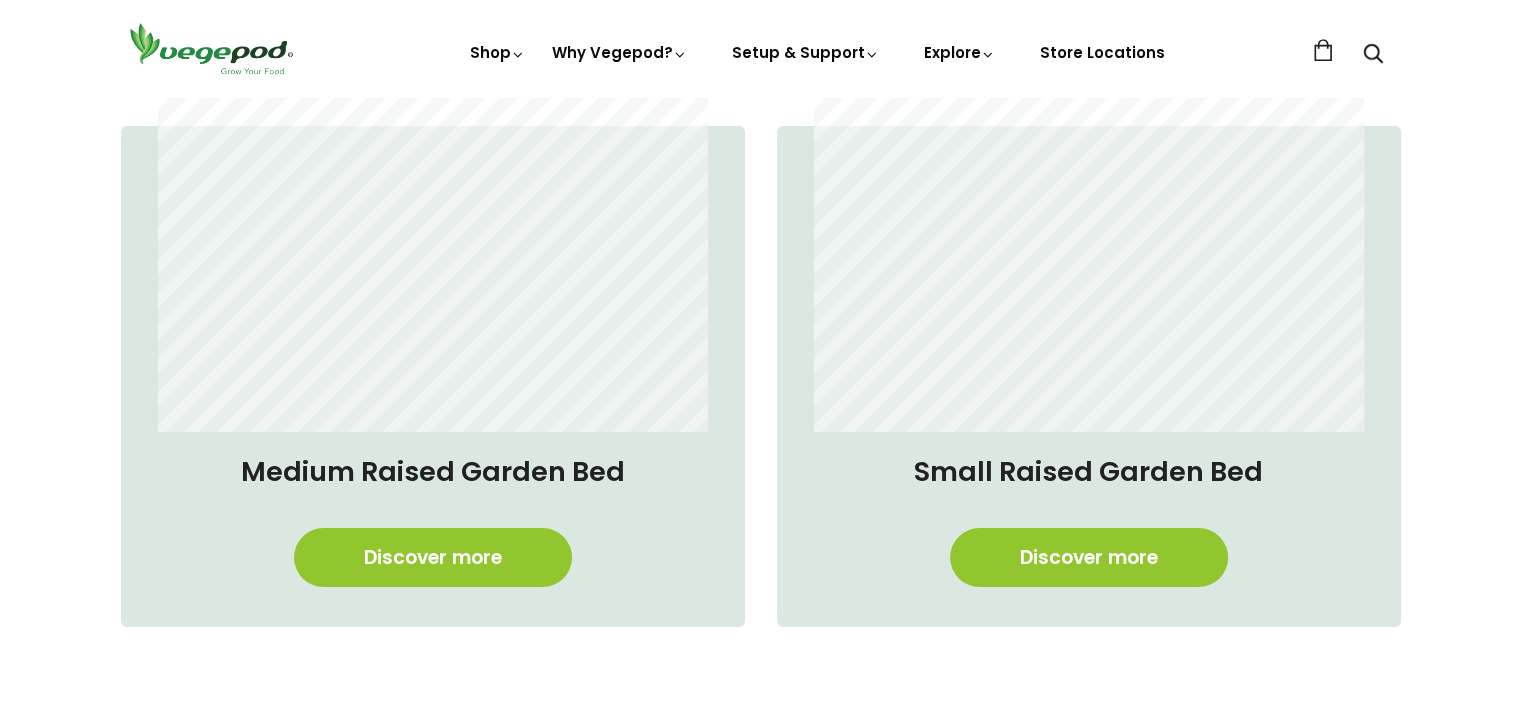 scroll, scrollTop: 1700, scrollLeft: 0, axis: vertical 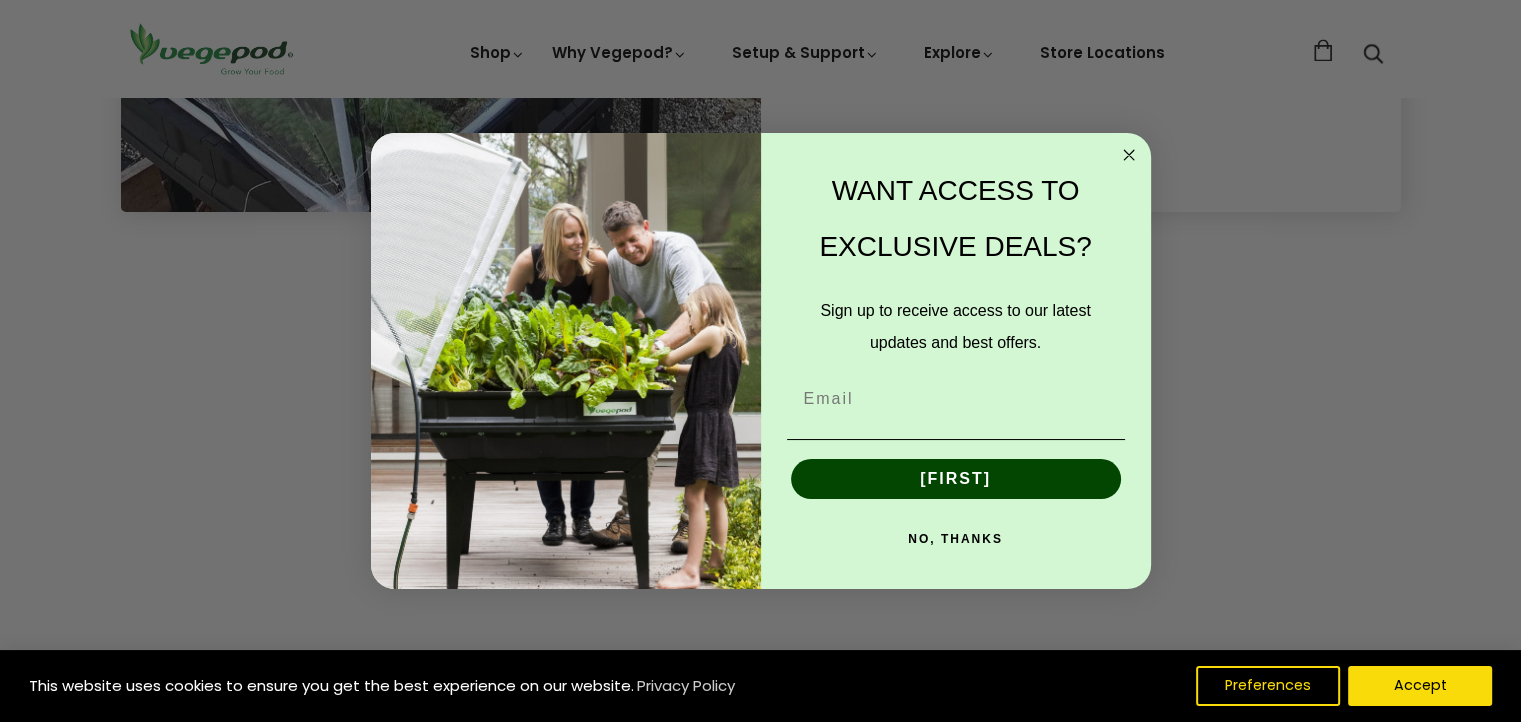 click 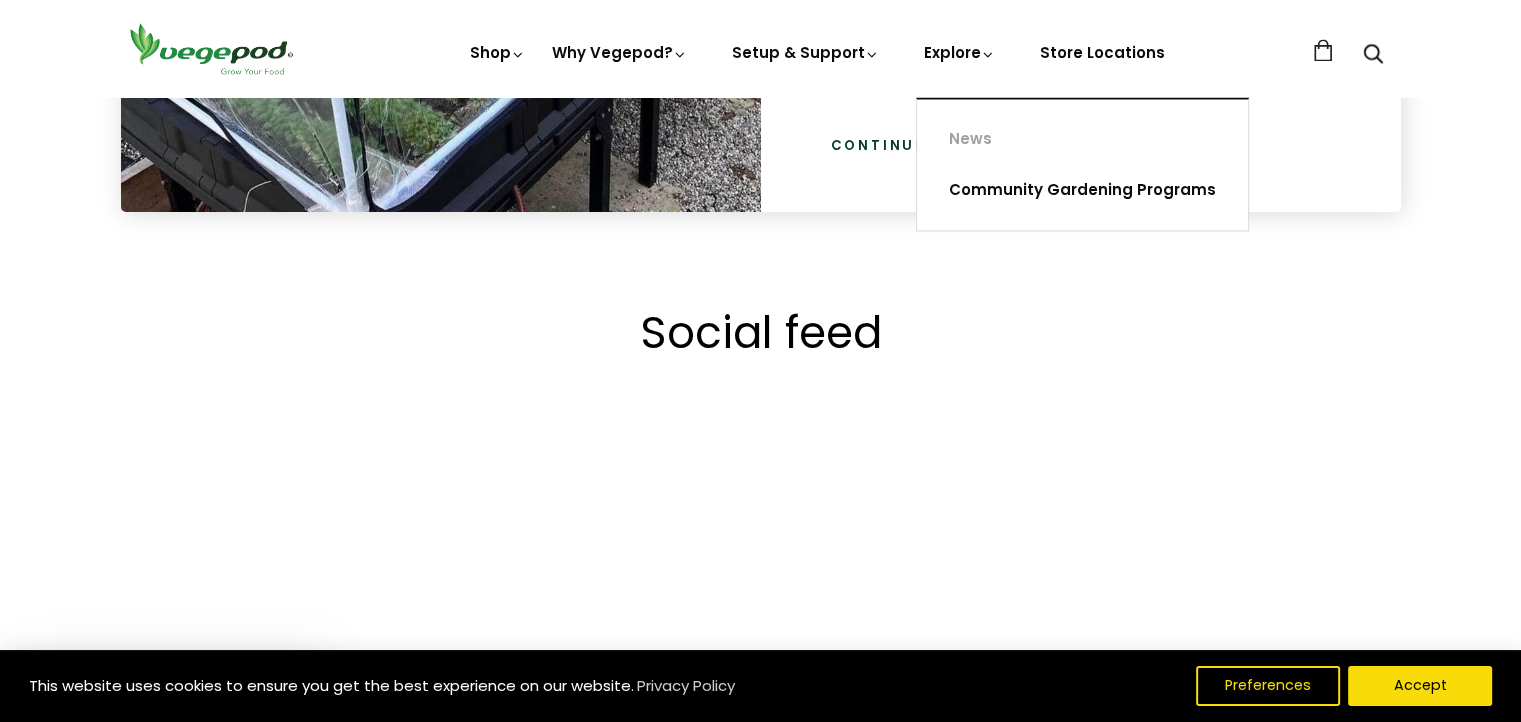 click on "Community Gardening Programs" at bounding box center [1082, 190] 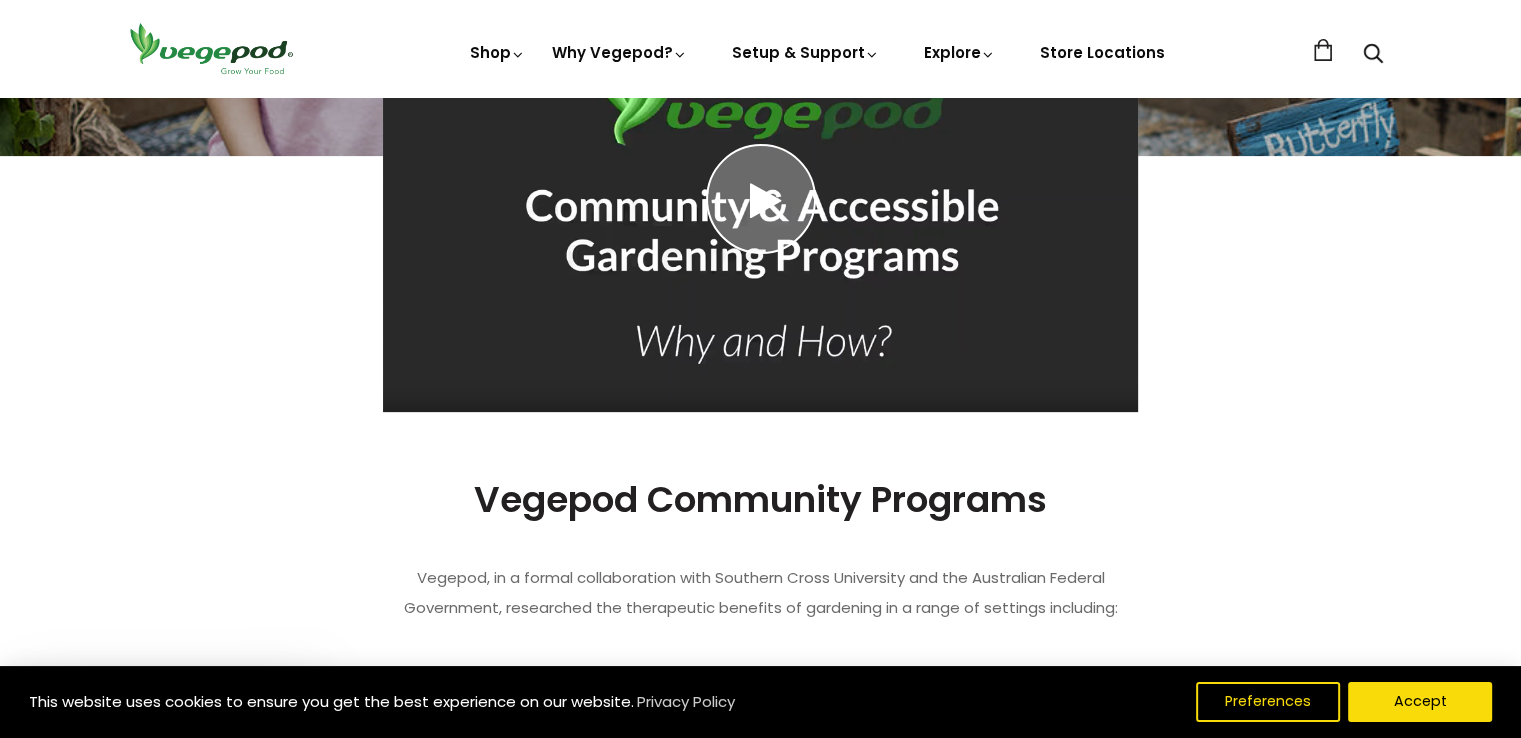 scroll, scrollTop: 800, scrollLeft: 0, axis: vertical 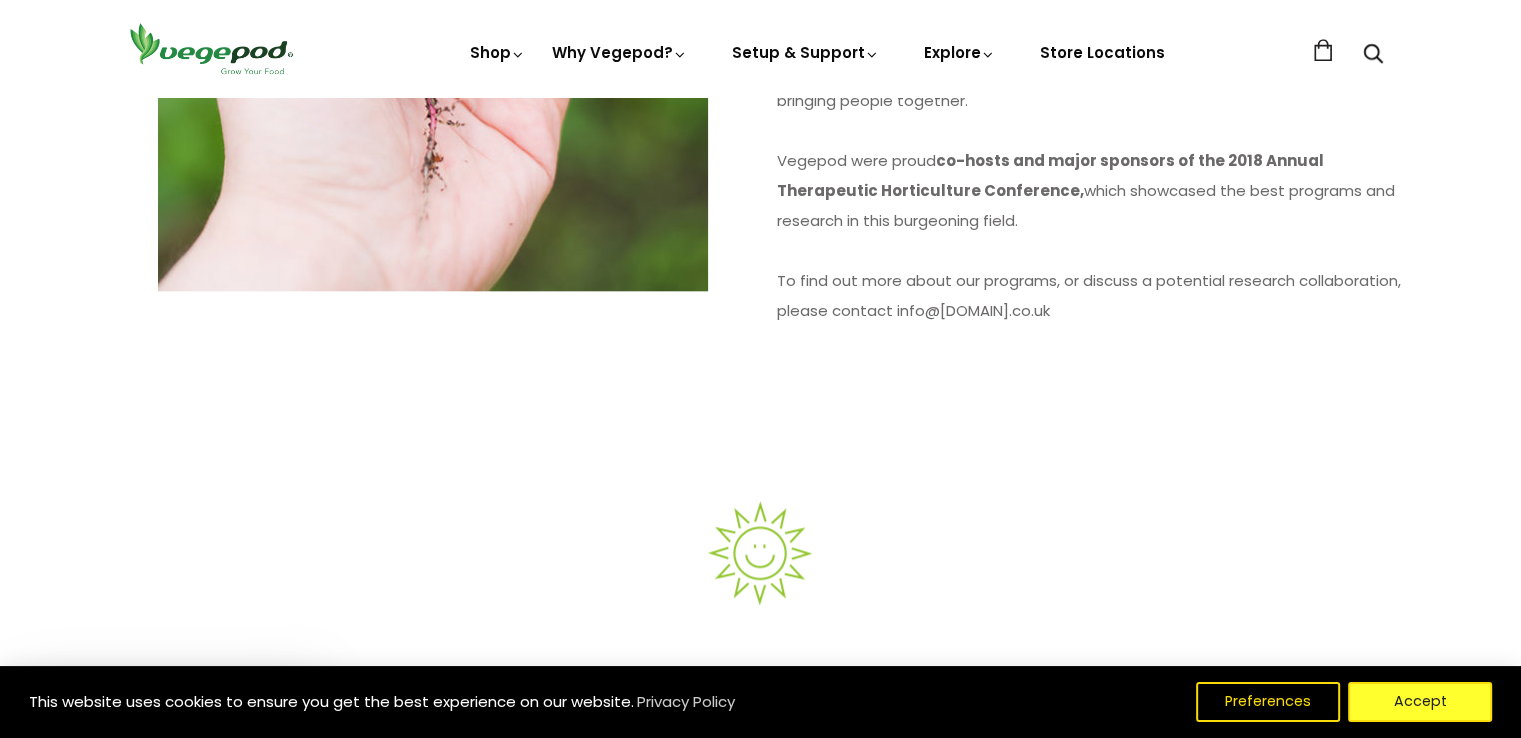 drag, startPoint x: 1408, startPoint y: 647, endPoint x: 1427, endPoint y: 698, distance: 54.42426 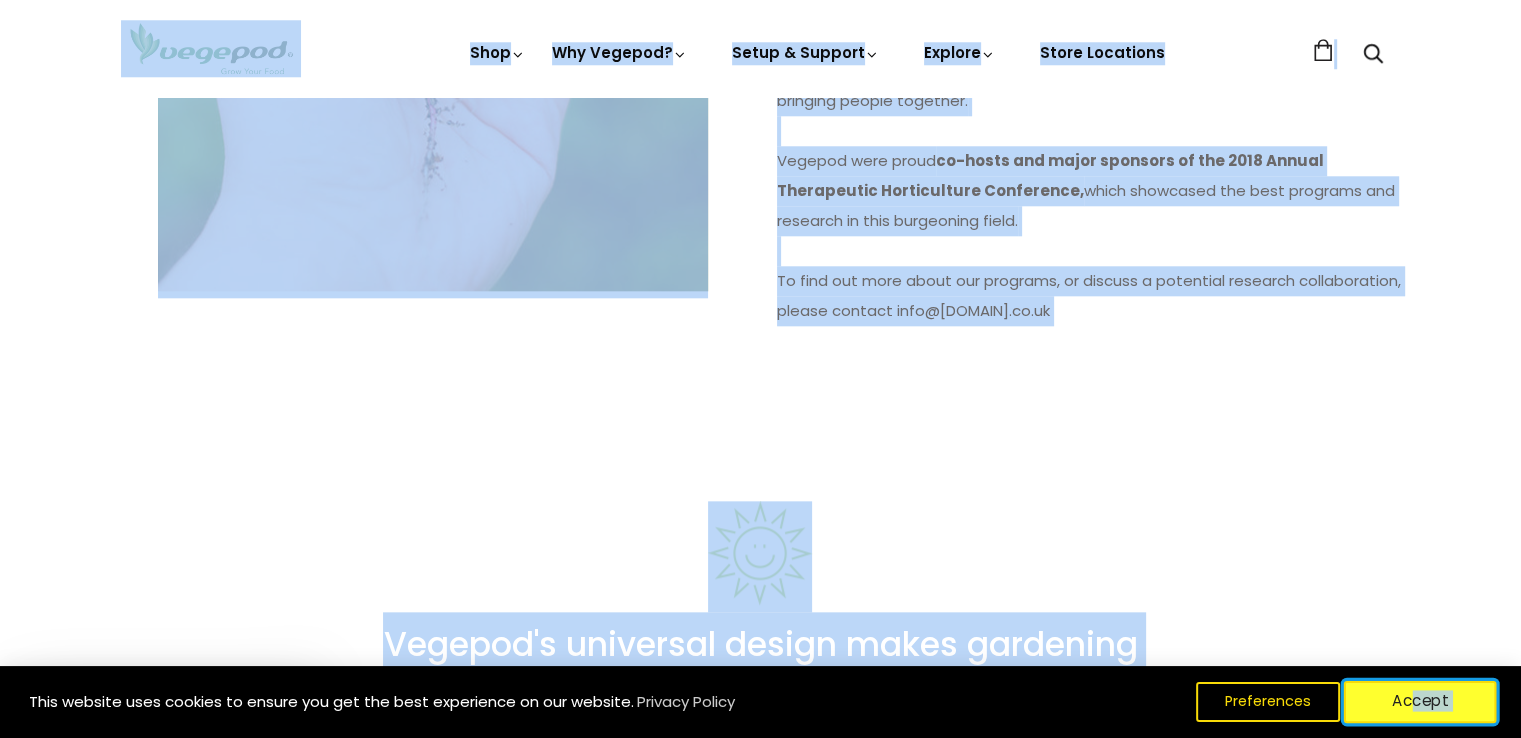 click on "Accept" at bounding box center [1420, 702] 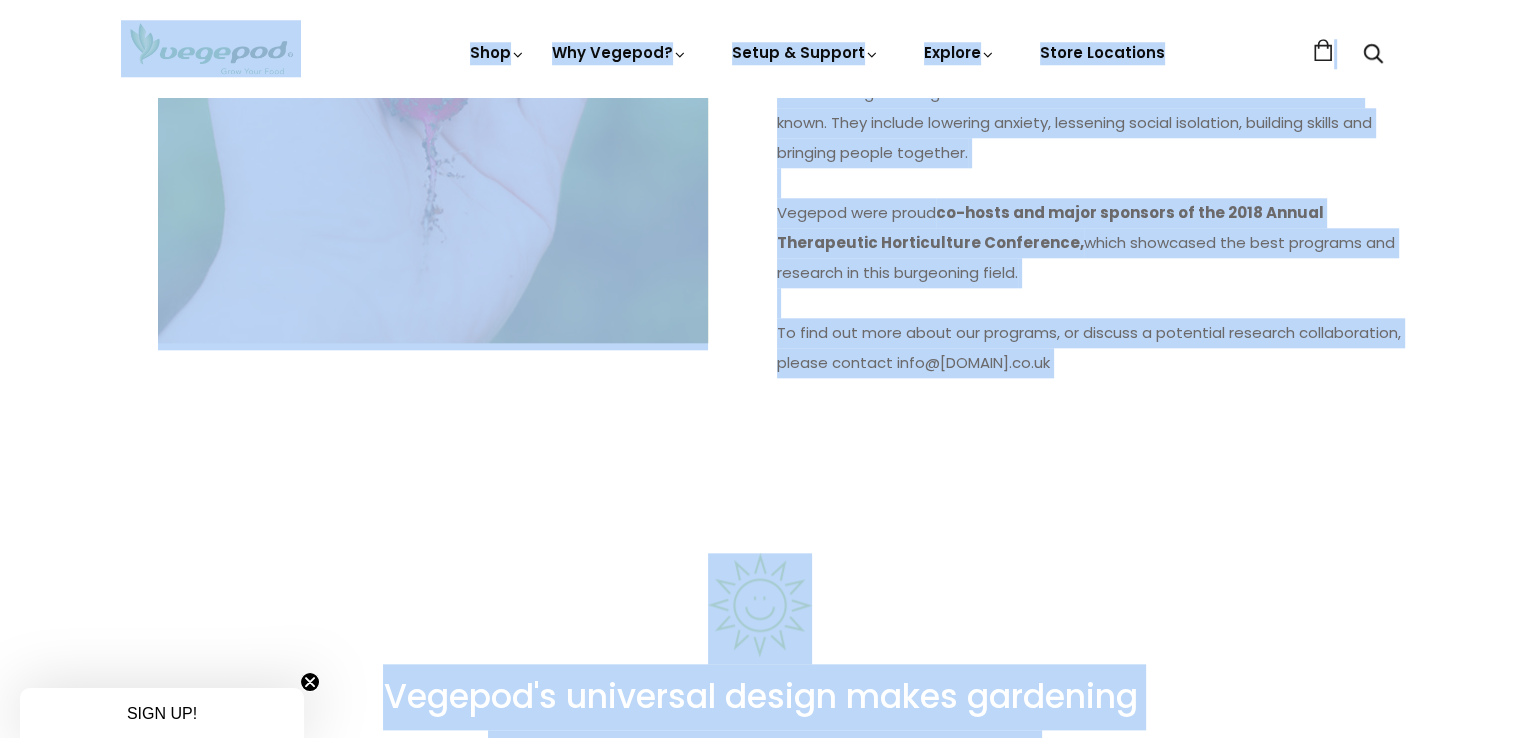 scroll, scrollTop: 2000, scrollLeft: 0, axis: vertical 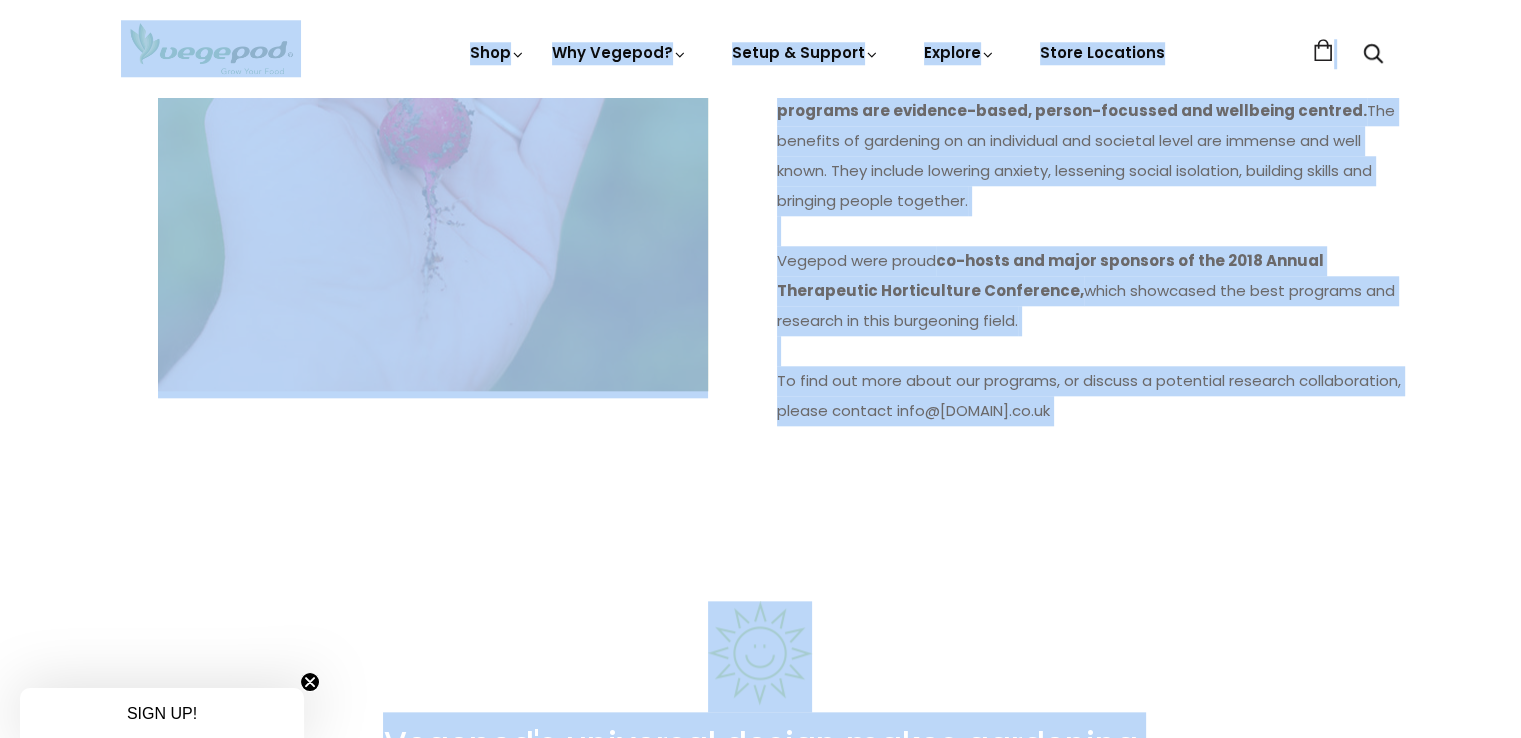 click on "Community Gardening Programs
Vegepod Community Programs
Vegepod, in a formal collaboration with Southern Cross University and the Australian Federal Government, researched the therapeutic benefits of gardening in a range of settings including:
Preschools & Schools
Physical Health Rehabilitation
Social Housing" at bounding box center (760, -125) 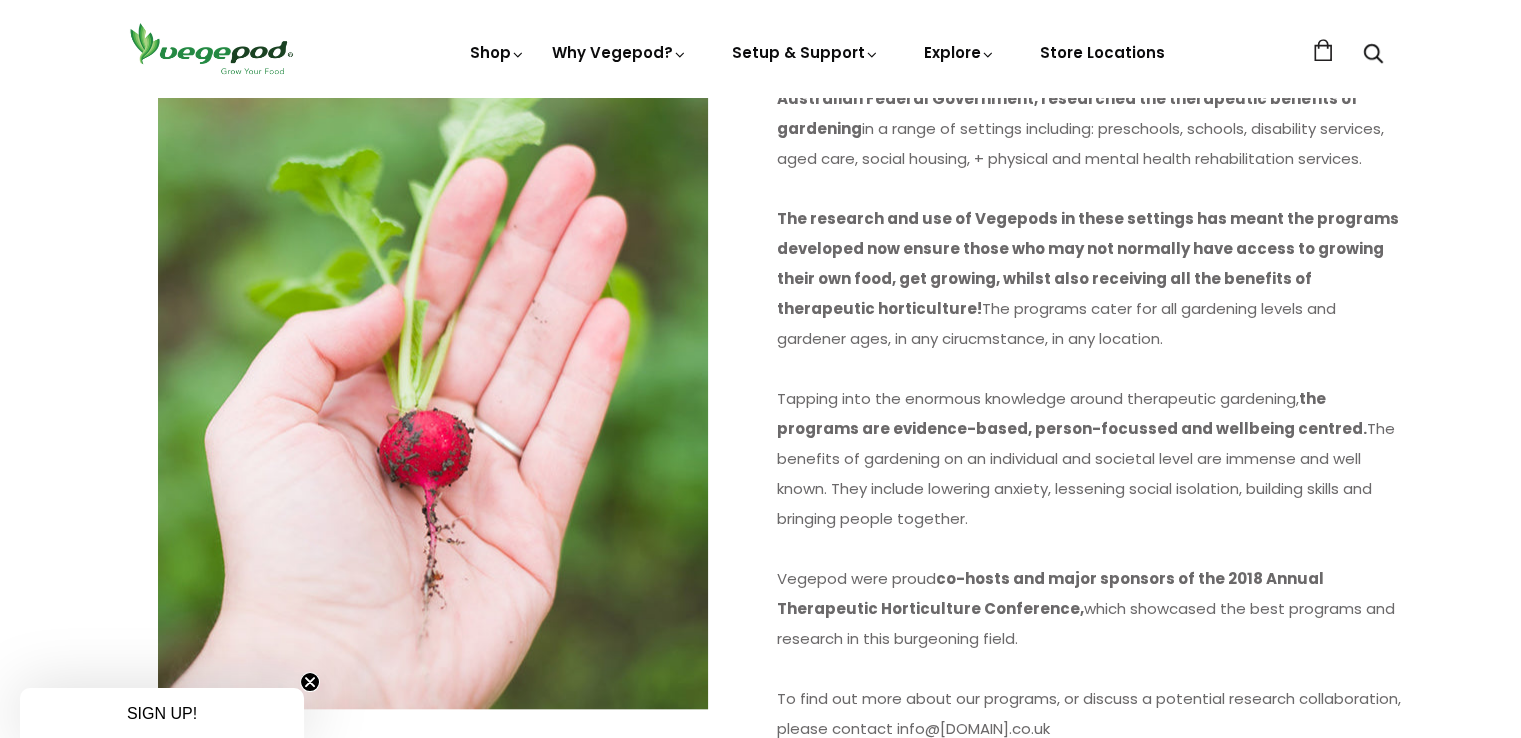 scroll, scrollTop: 1400, scrollLeft: 0, axis: vertical 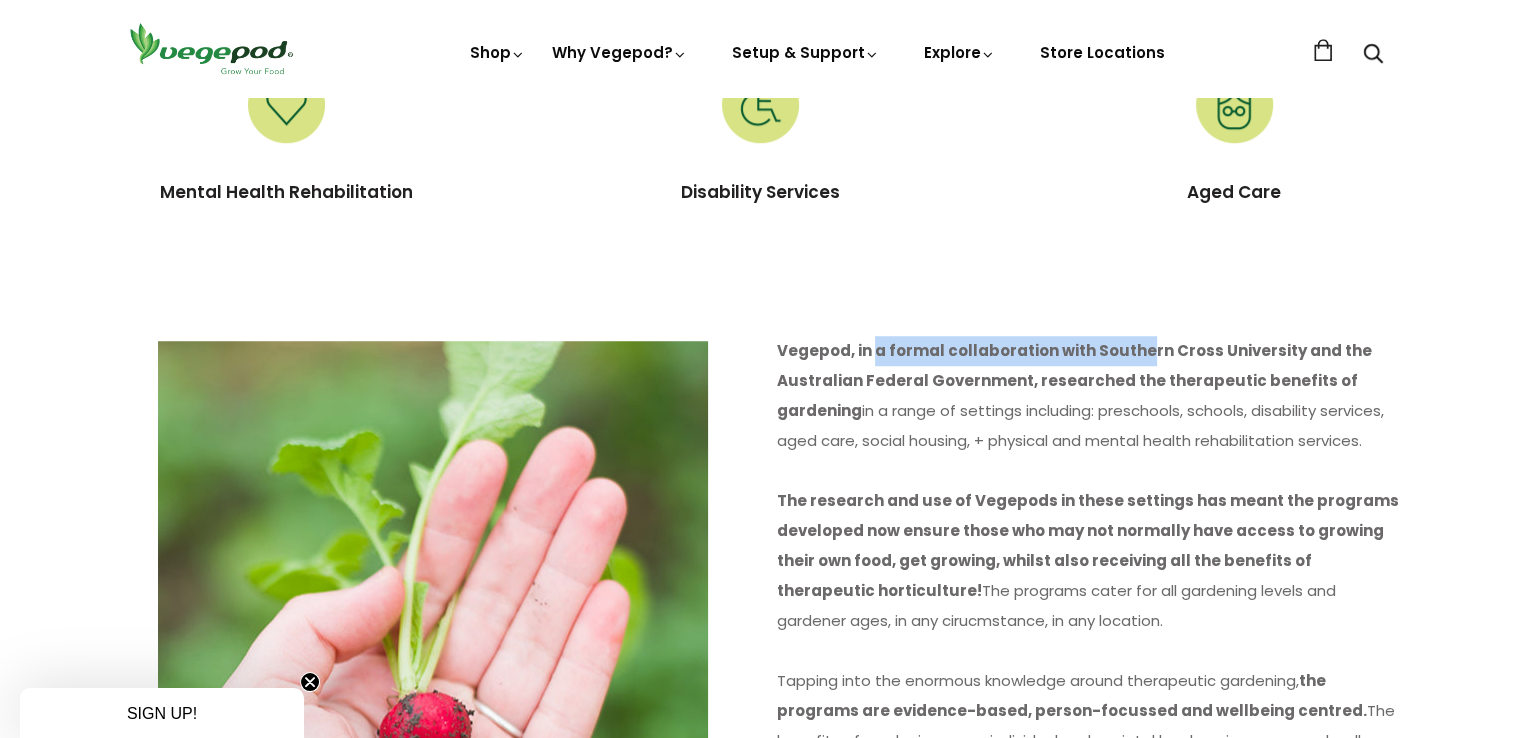 drag, startPoint x: 873, startPoint y: 336, endPoint x: 1180, endPoint y: 347, distance: 307.197 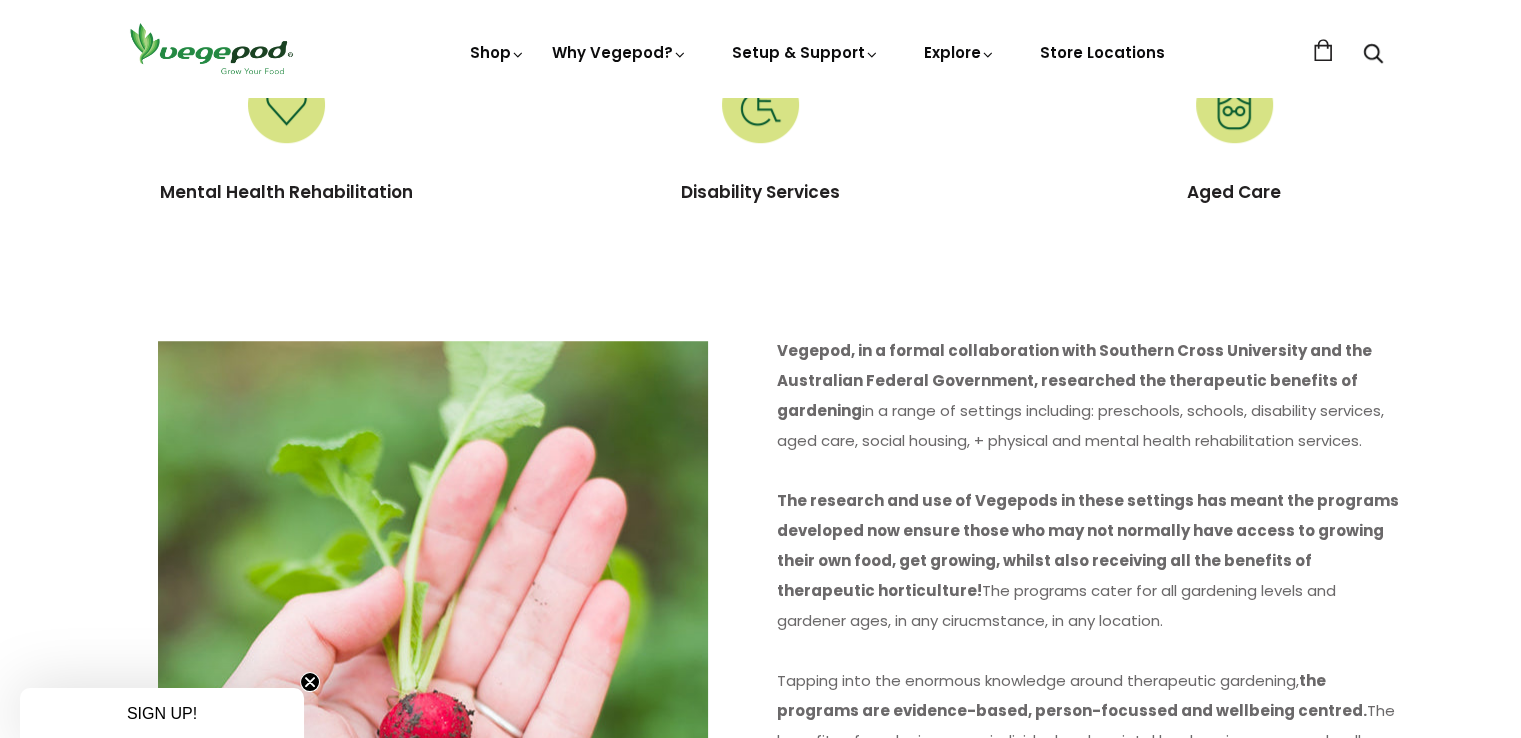 click on "Vegepod, in a formal collaboration with Southern Cross University and the Australian Federal Government, researched the therapeutic benefits of gardening" at bounding box center [1074, 380] 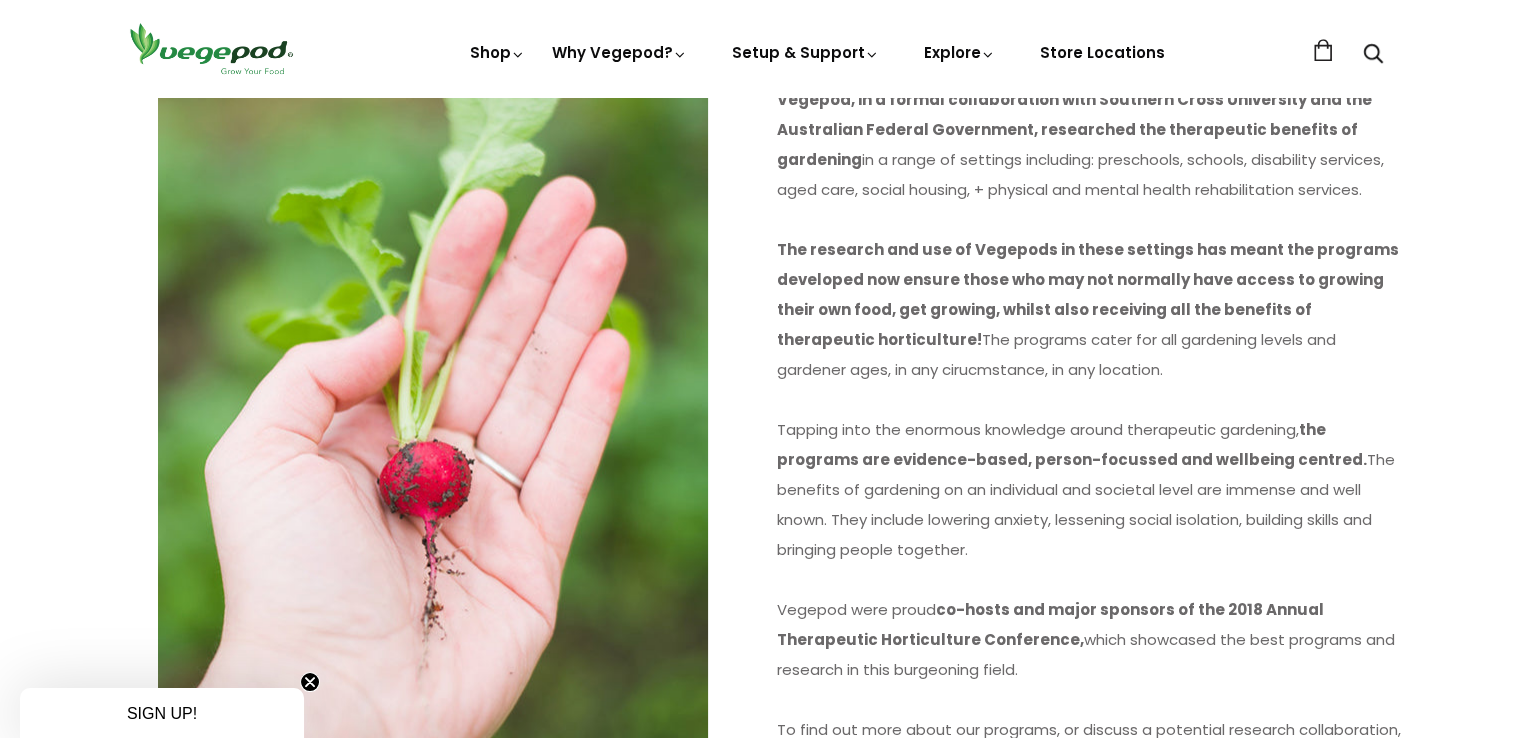 scroll, scrollTop: 1700, scrollLeft: 0, axis: vertical 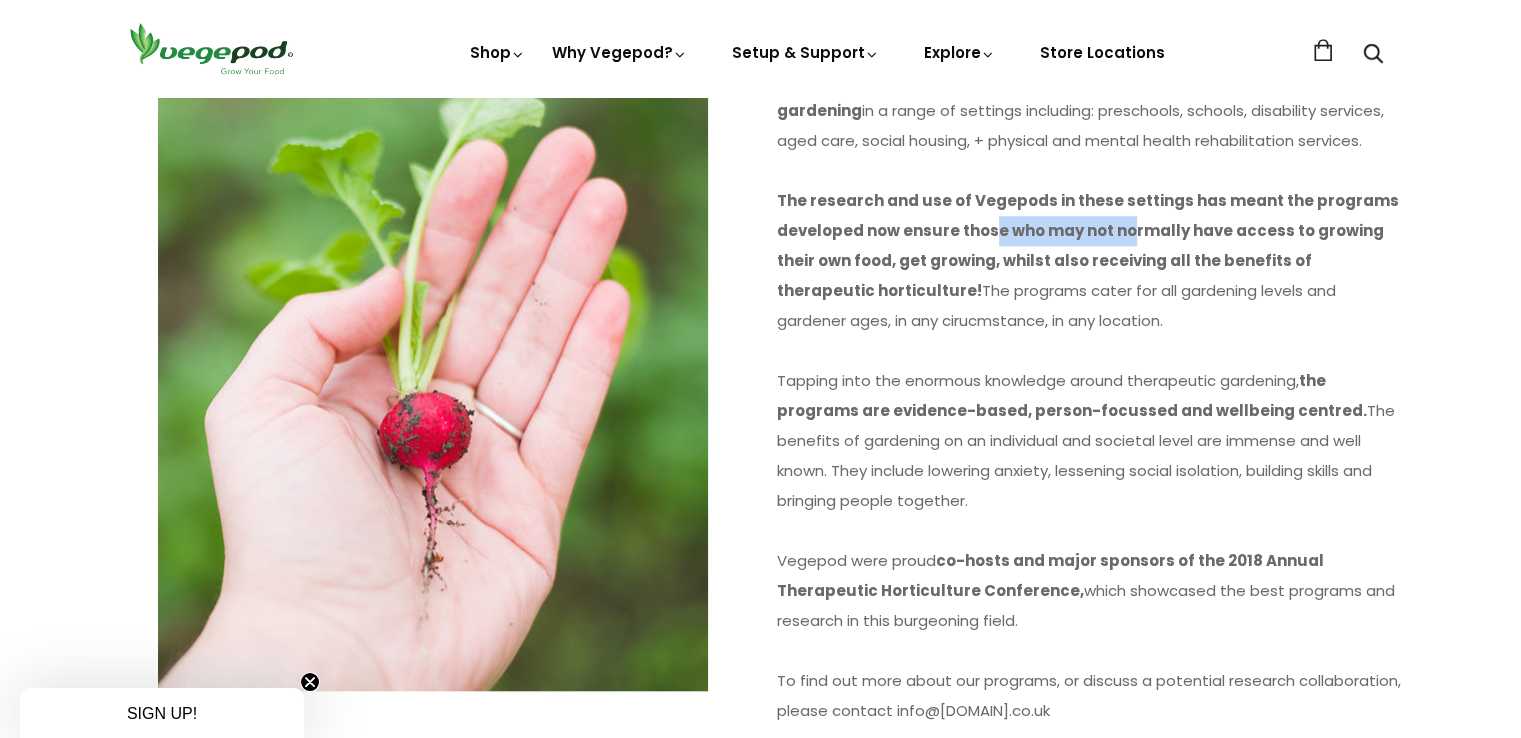 drag, startPoint x: 1023, startPoint y: 226, endPoint x: 1123, endPoint y: 230, distance: 100.07997 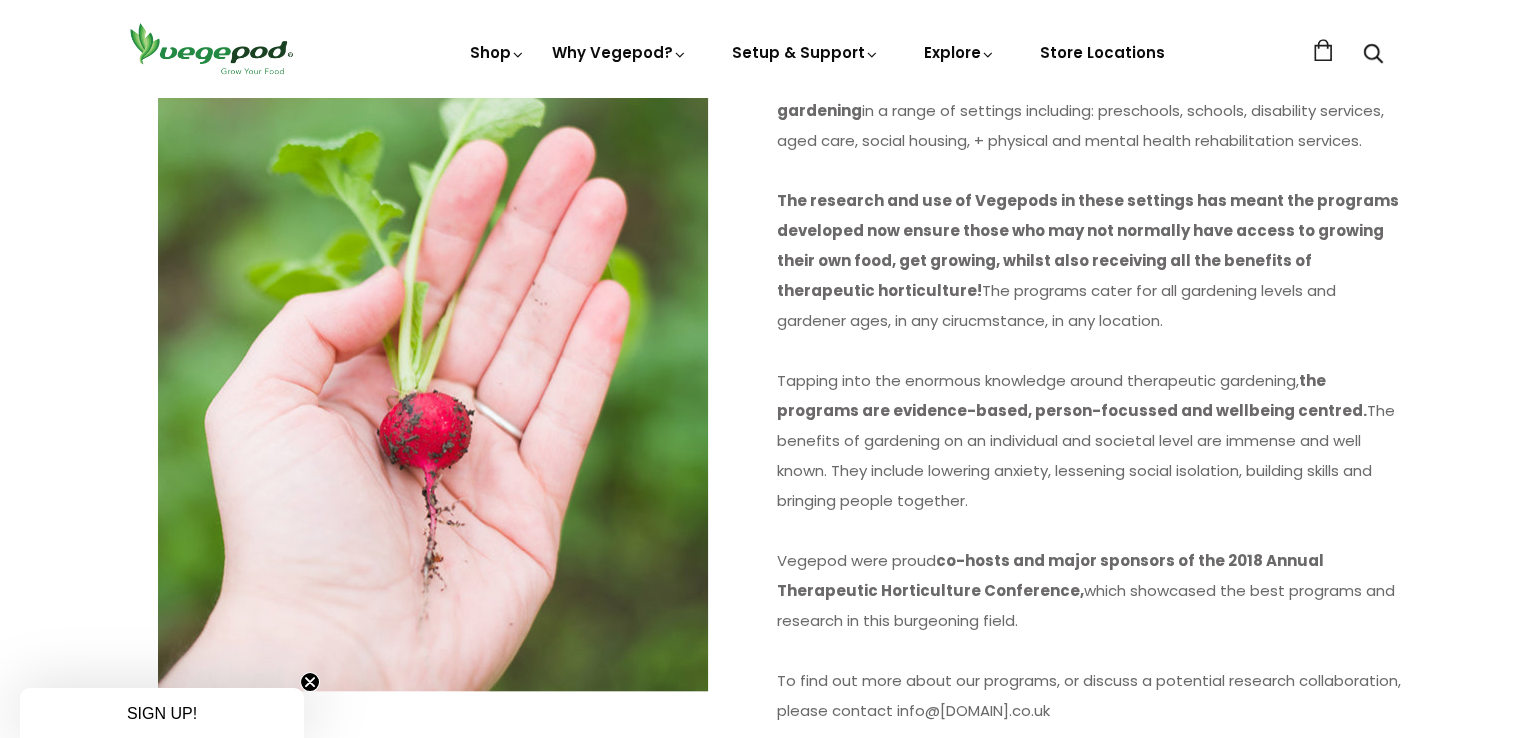click on "Vegepod, in a formal collaboration with Southern Cross University and the Australian Federal Government, researched the therapeutic benefits of gardening  in a range of settings including: preschools, schools, disability services, aged care, social housing, + physical and mental health rehabilitation services. The research and use of Vegepods in these settings has meant the programs developed now ensure those who may not normally have access to growing their own food, get growing, whilst also receiving all the benefits of therapeutic horticulture!  The programs cater for all gardening levels and gardener ages, in any cirucmstance, in any location. Tapping into the enormous knowledge around therapeutic gardening,  the programs are evidence-based, person-focussed and wellbeing centred.  The benefits of gardening on an individual and societal level are immense and well known. They include lowering anxiety, lessening social isolation, building skills and bringing people together. Vegepod were proud" at bounding box center (1089, 381) 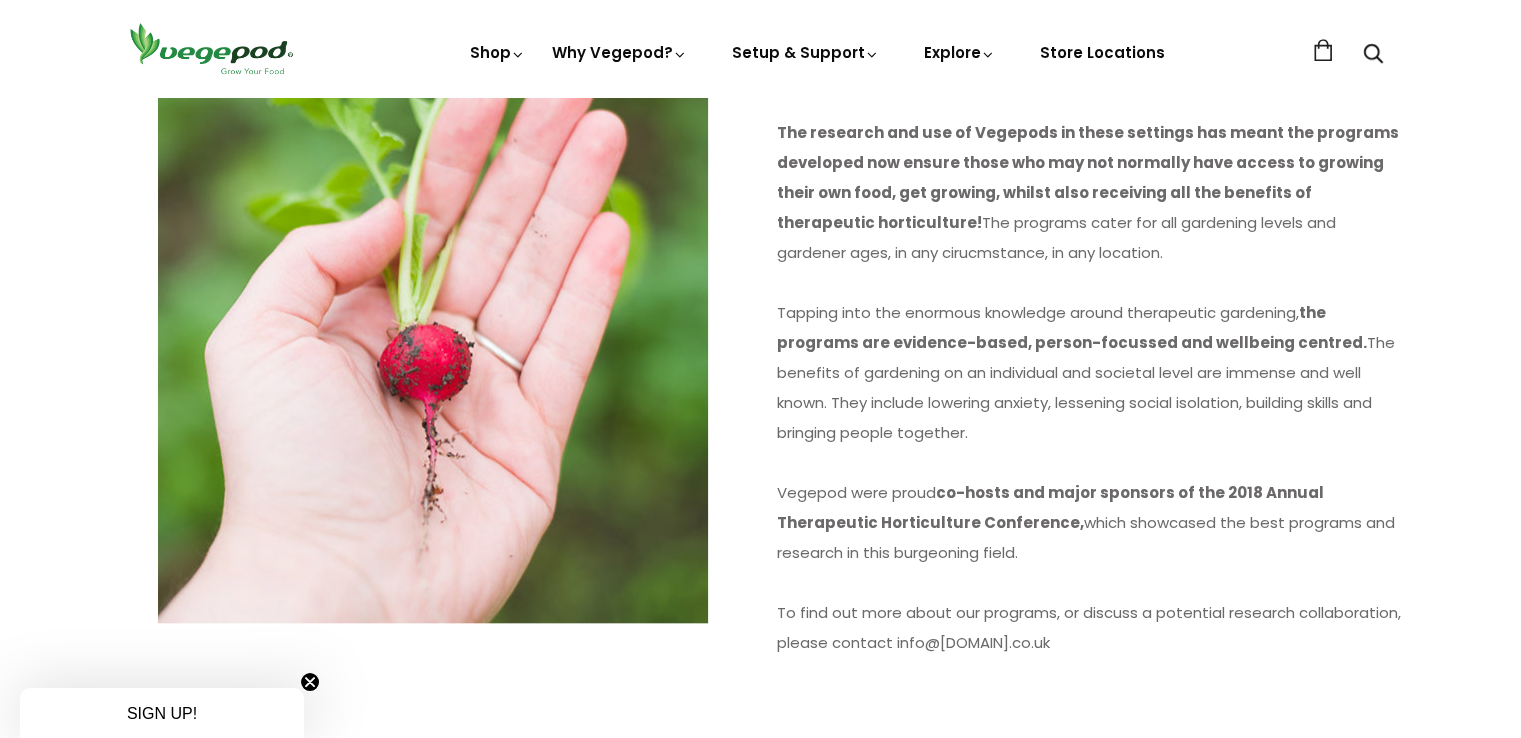 scroll, scrollTop: 1800, scrollLeft: 0, axis: vertical 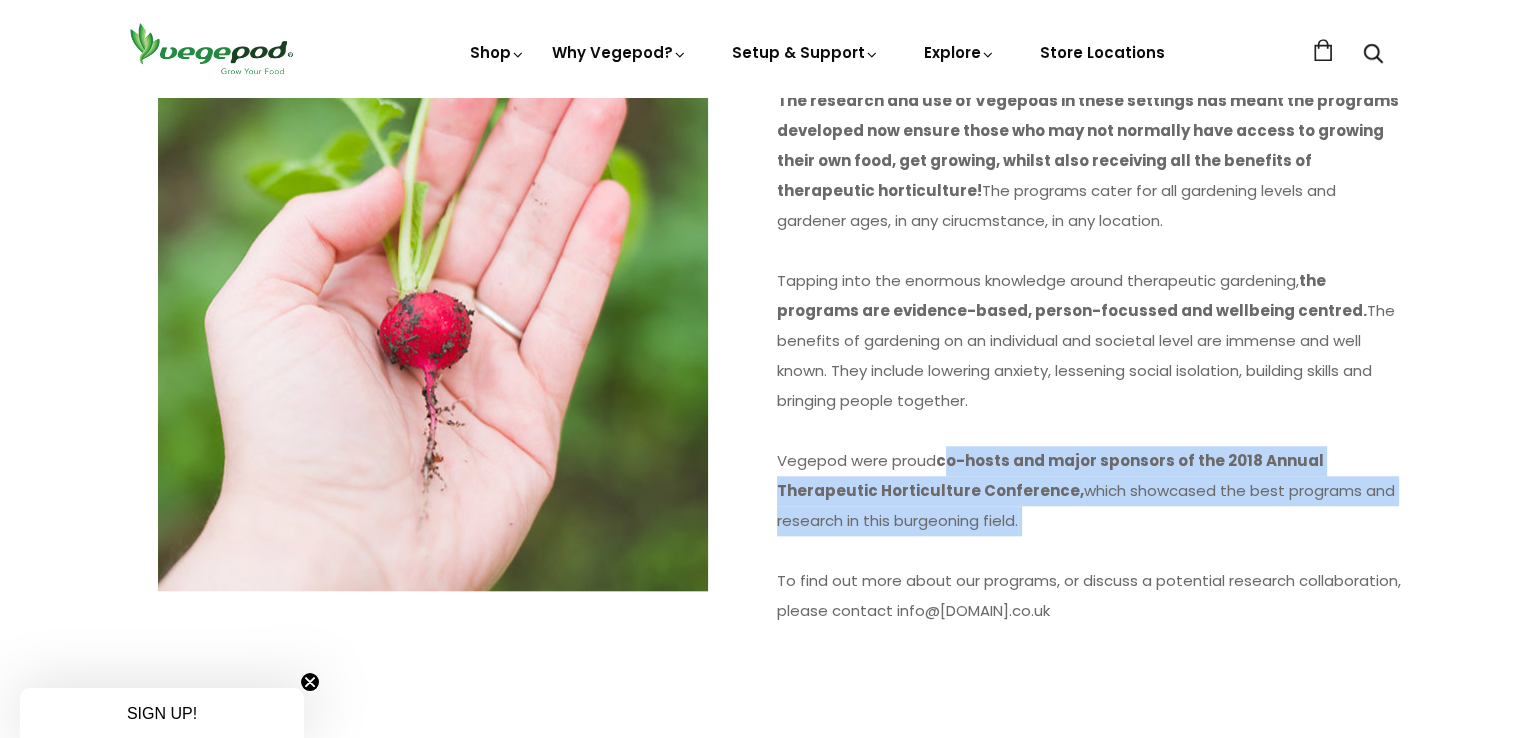 drag, startPoint x: 949, startPoint y: 460, endPoint x: 1200, endPoint y: 545, distance: 265.0019 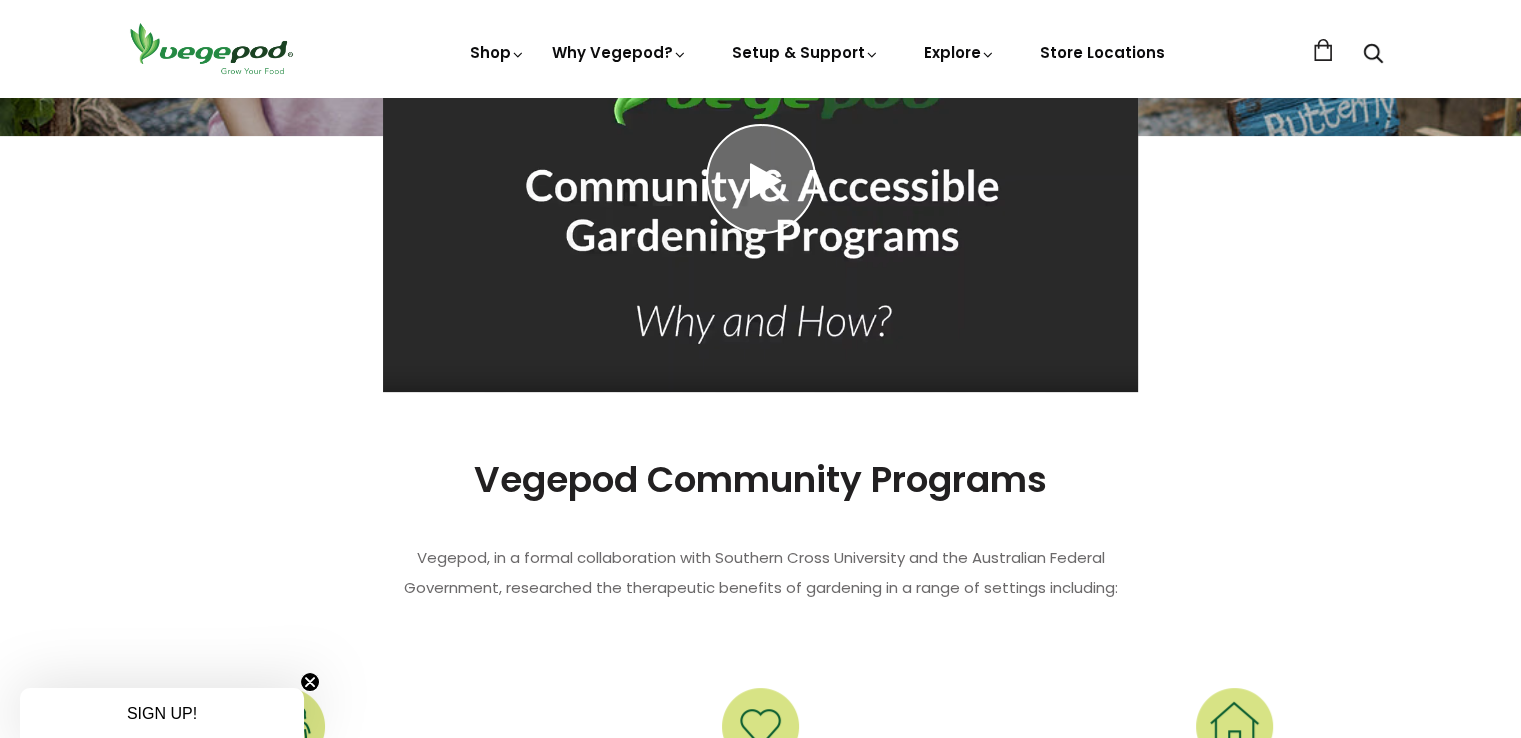 scroll, scrollTop: 500, scrollLeft: 0, axis: vertical 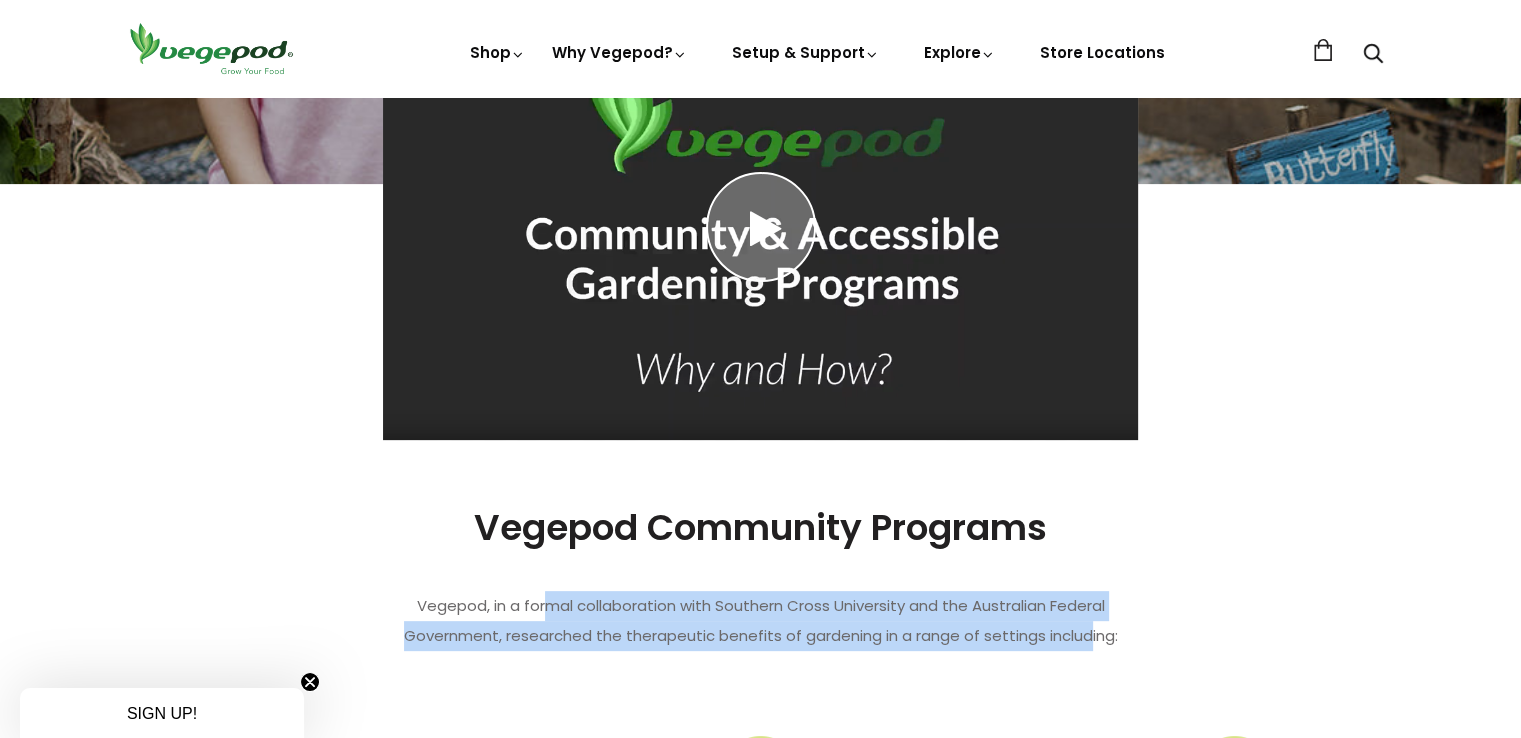 drag, startPoint x: 540, startPoint y: 603, endPoint x: 1076, endPoint y: 630, distance: 536.6796 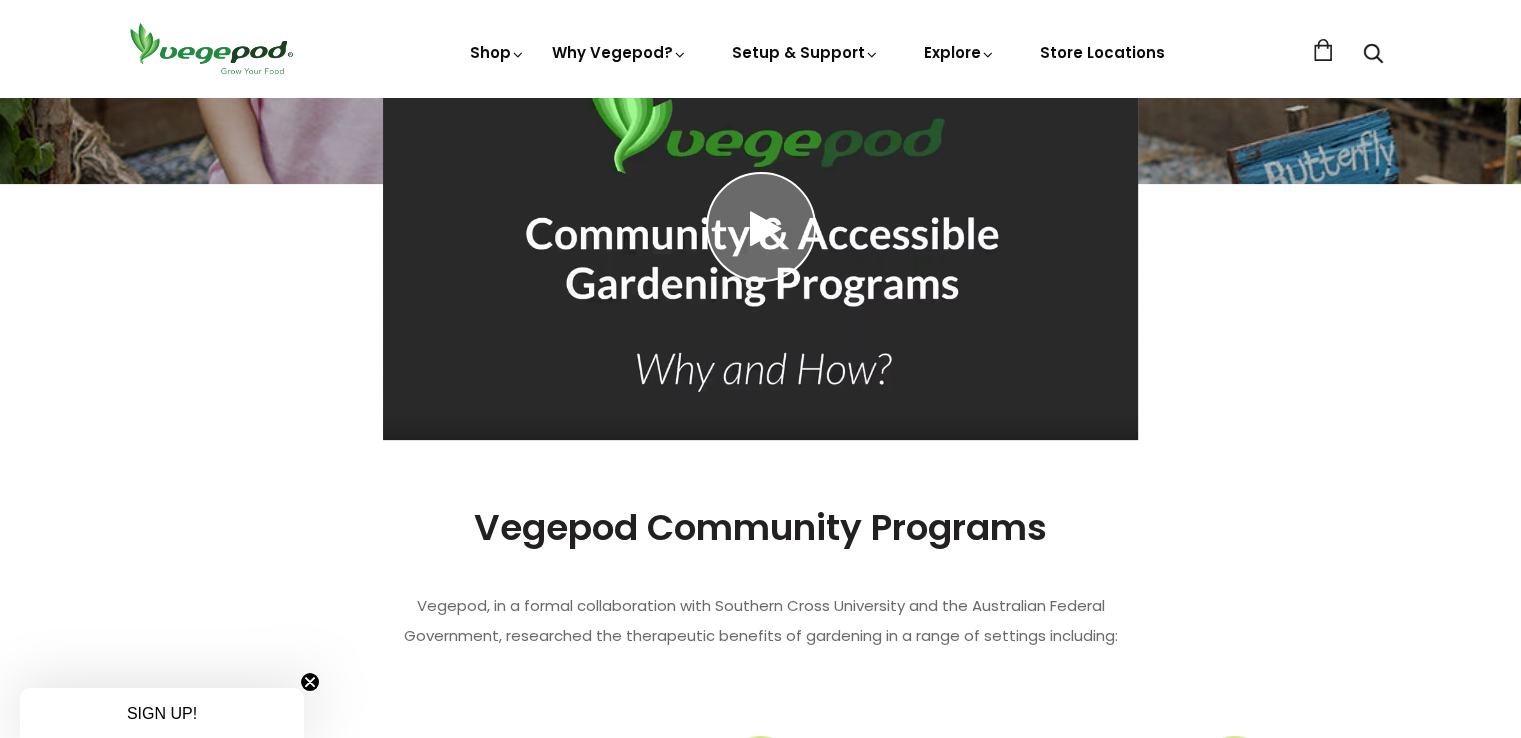 click on "Vegepod, in a formal collaboration with Southern Cross University and the Australian Federal Government, researched the therapeutic benefits of gardening in a range of settings including:" at bounding box center [761, 621] 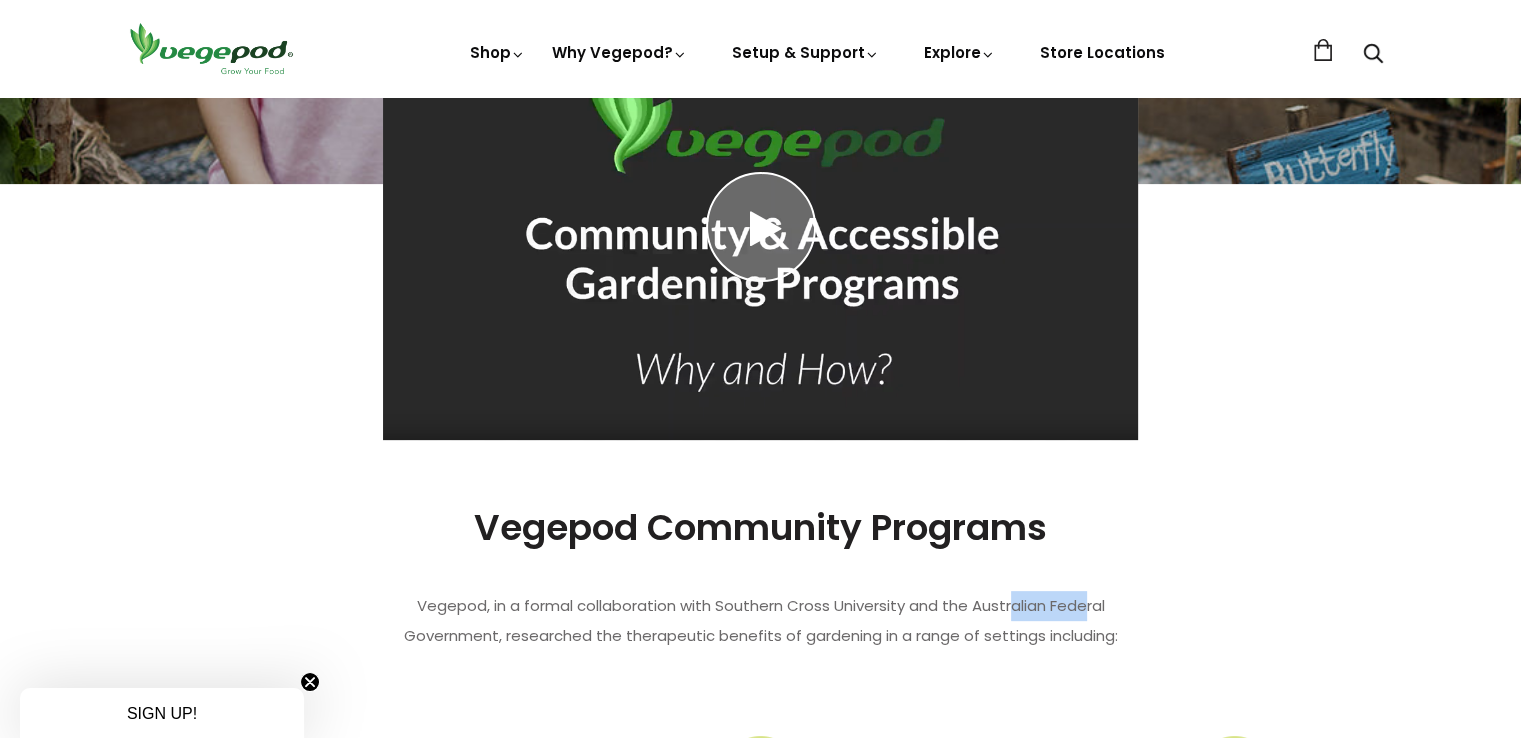 drag, startPoint x: 1028, startPoint y: 602, endPoint x: 1089, endPoint y: 596, distance: 61.294373 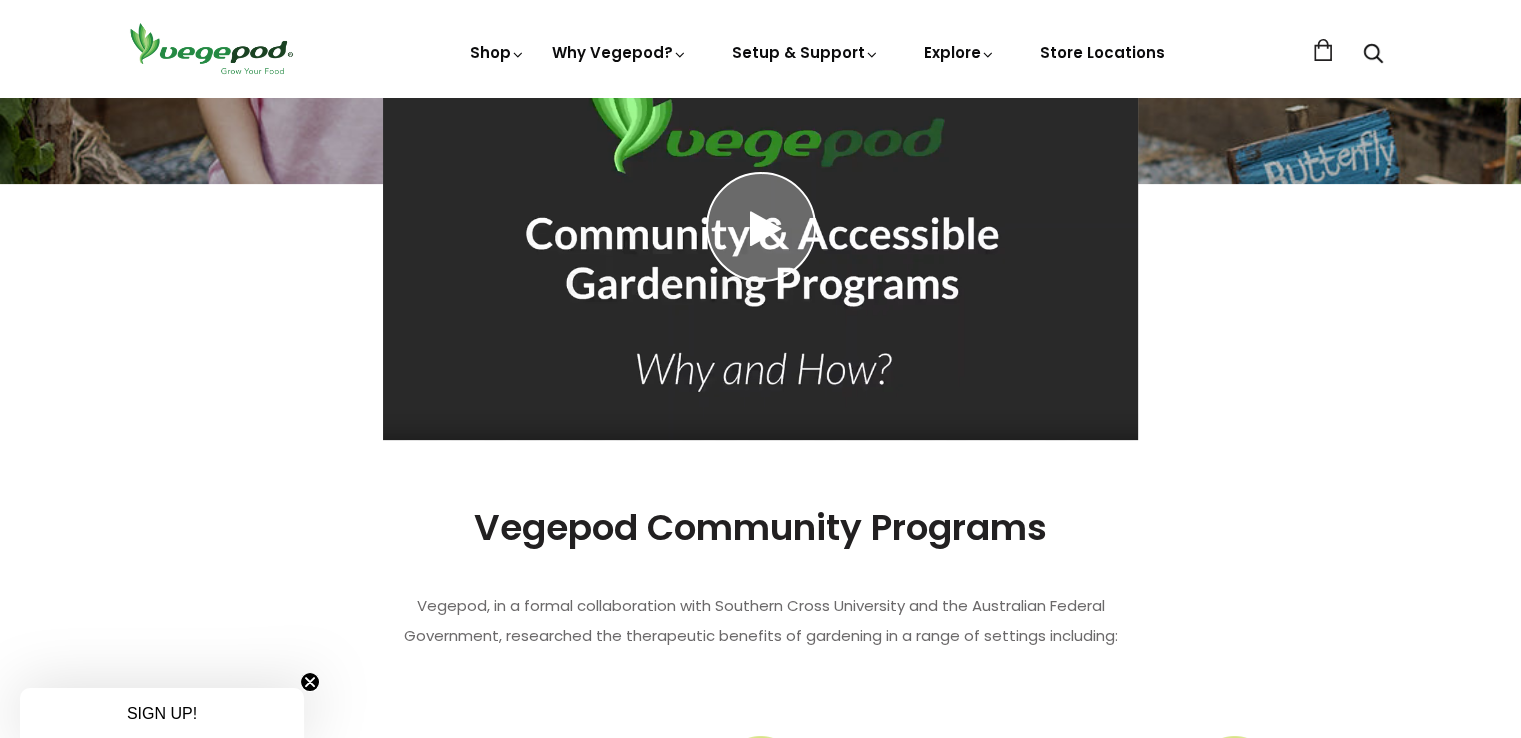 click on "Vegepod Community Programs" at bounding box center (761, 527) 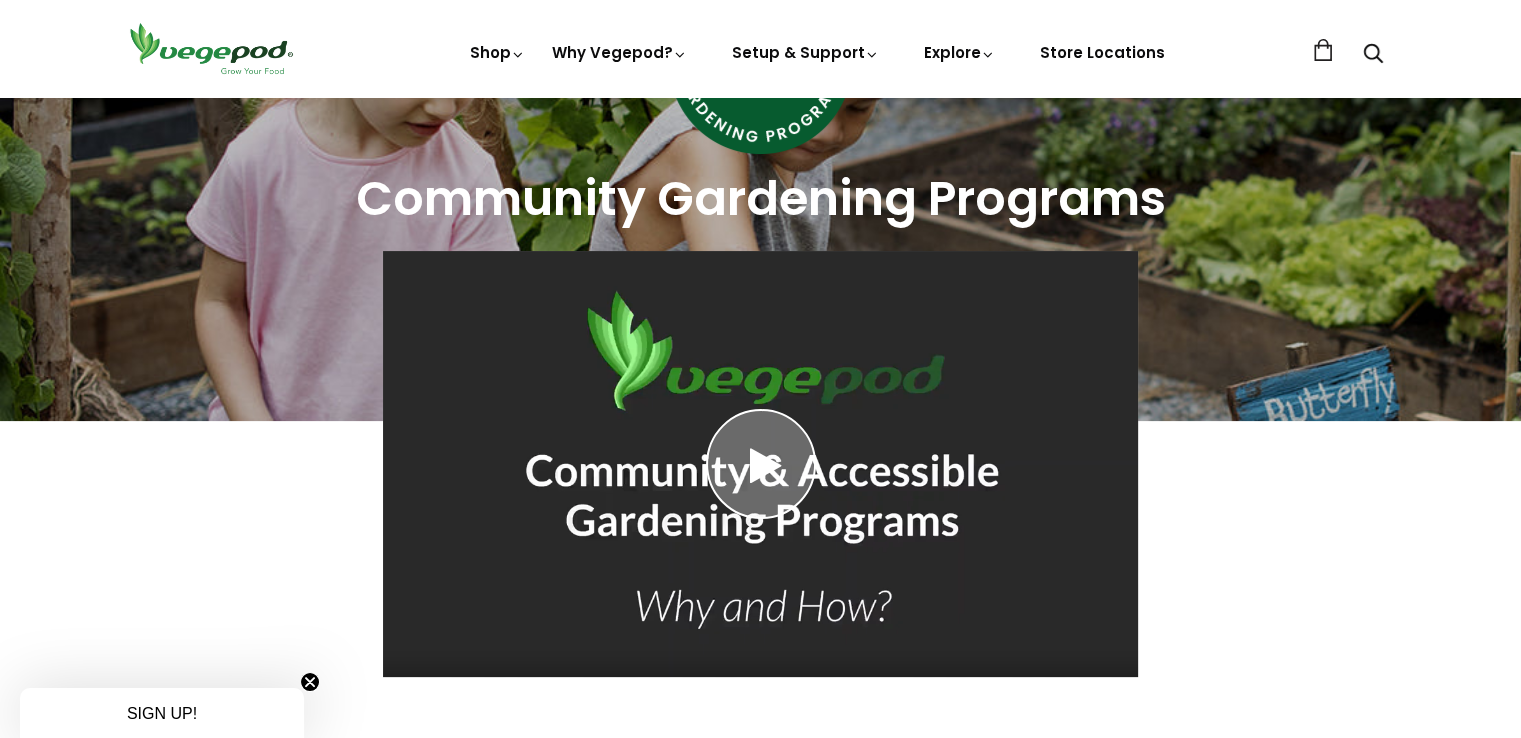 scroll, scrollTop: 400, scrollLeft: 0, axis: vertical 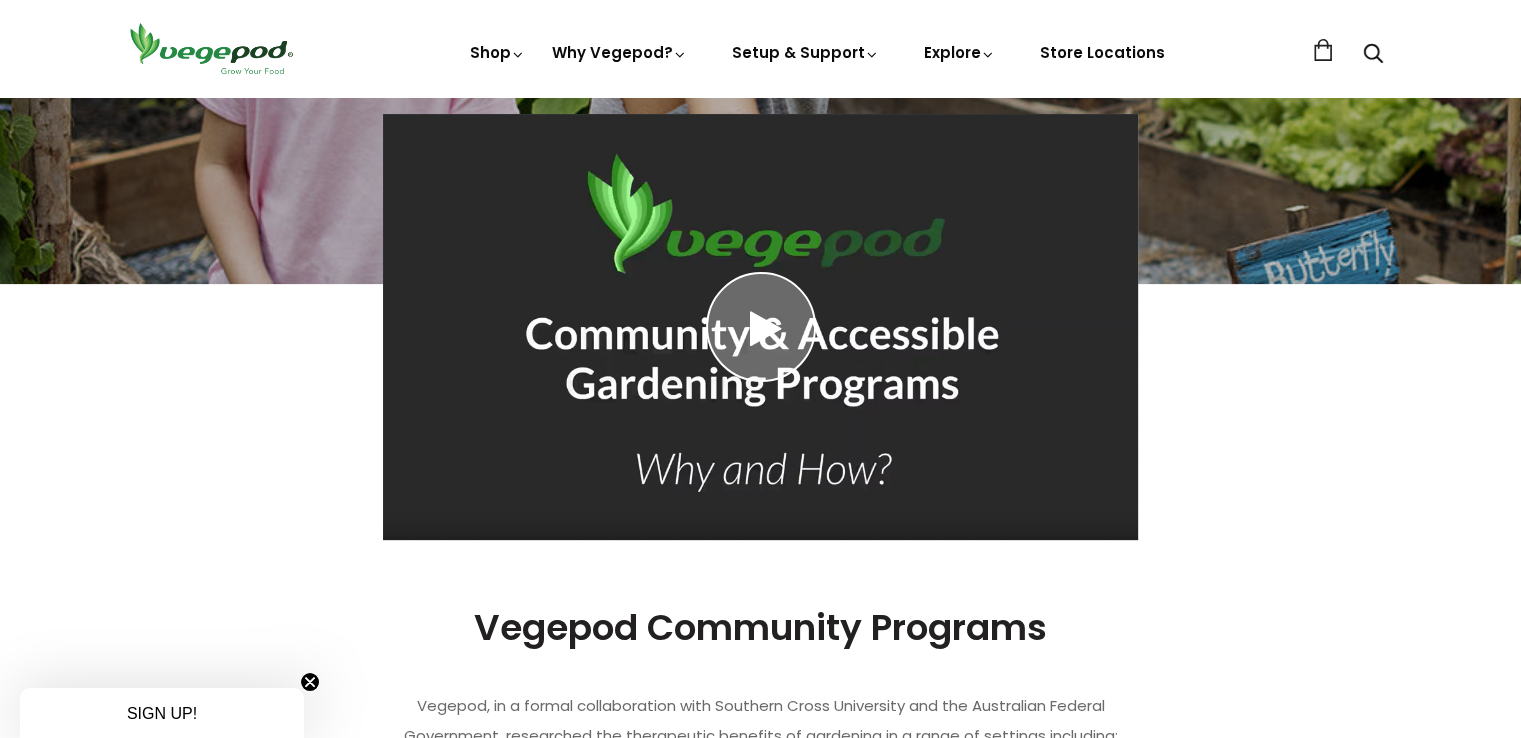 drag, startPoint x: 801, startPoint y: 315, endPoint x: 1196, endPoint y: 474, distance: 425.8004 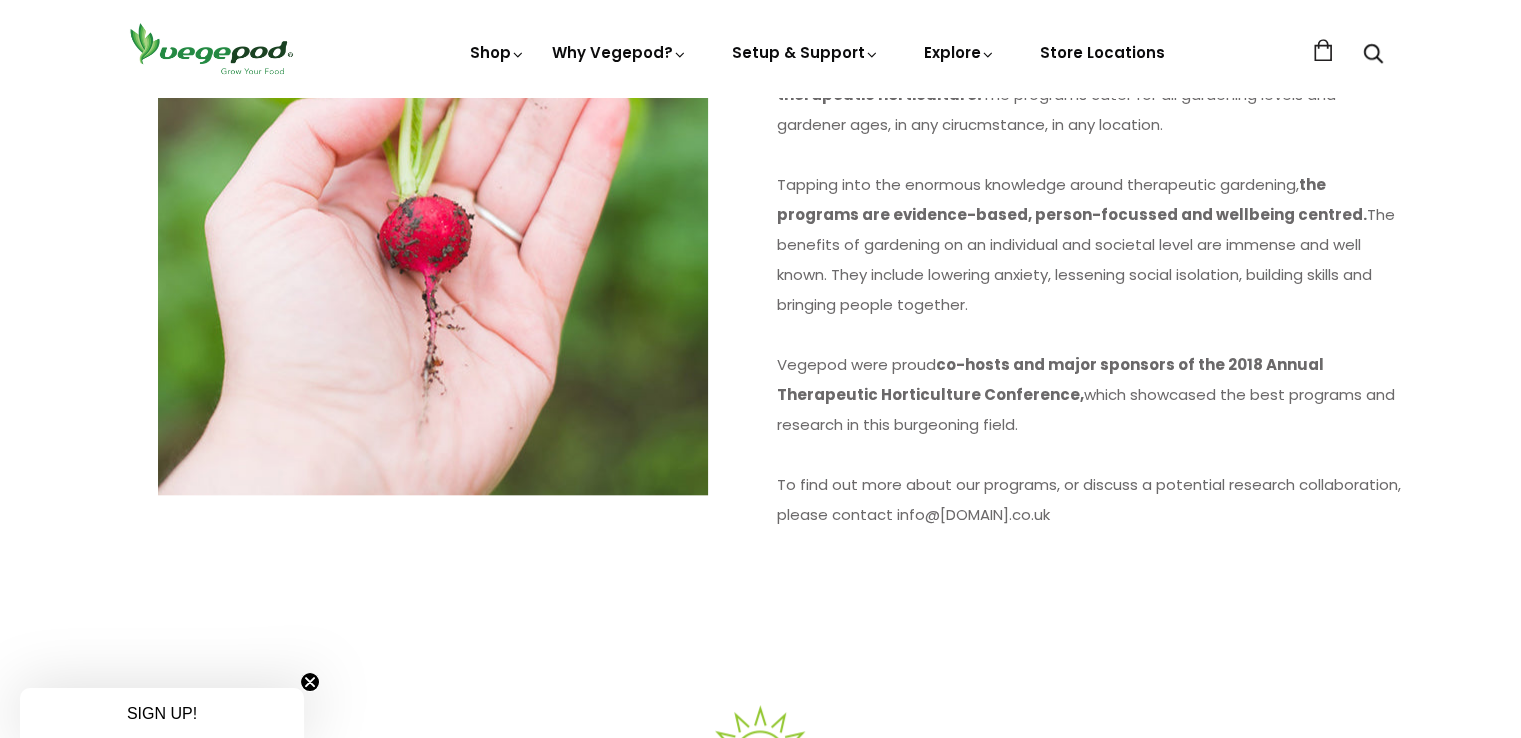 scroll, scrollTop: 1900, scrollLeft: 0, axis: vertical 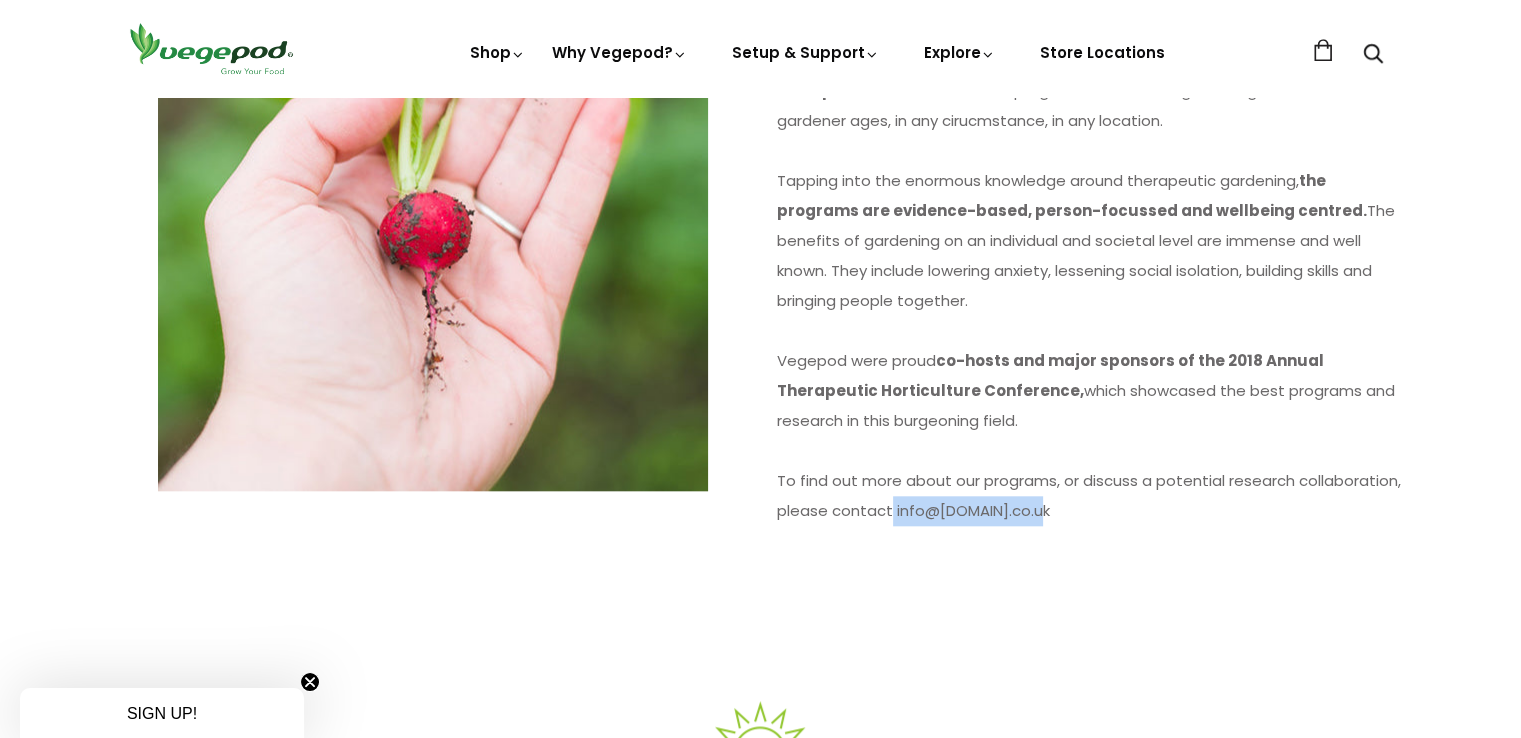 drag, startPoint x: 1075, startPoint y: 507, endPoint x: 888, endPoint y: 509, distance: 187.0107 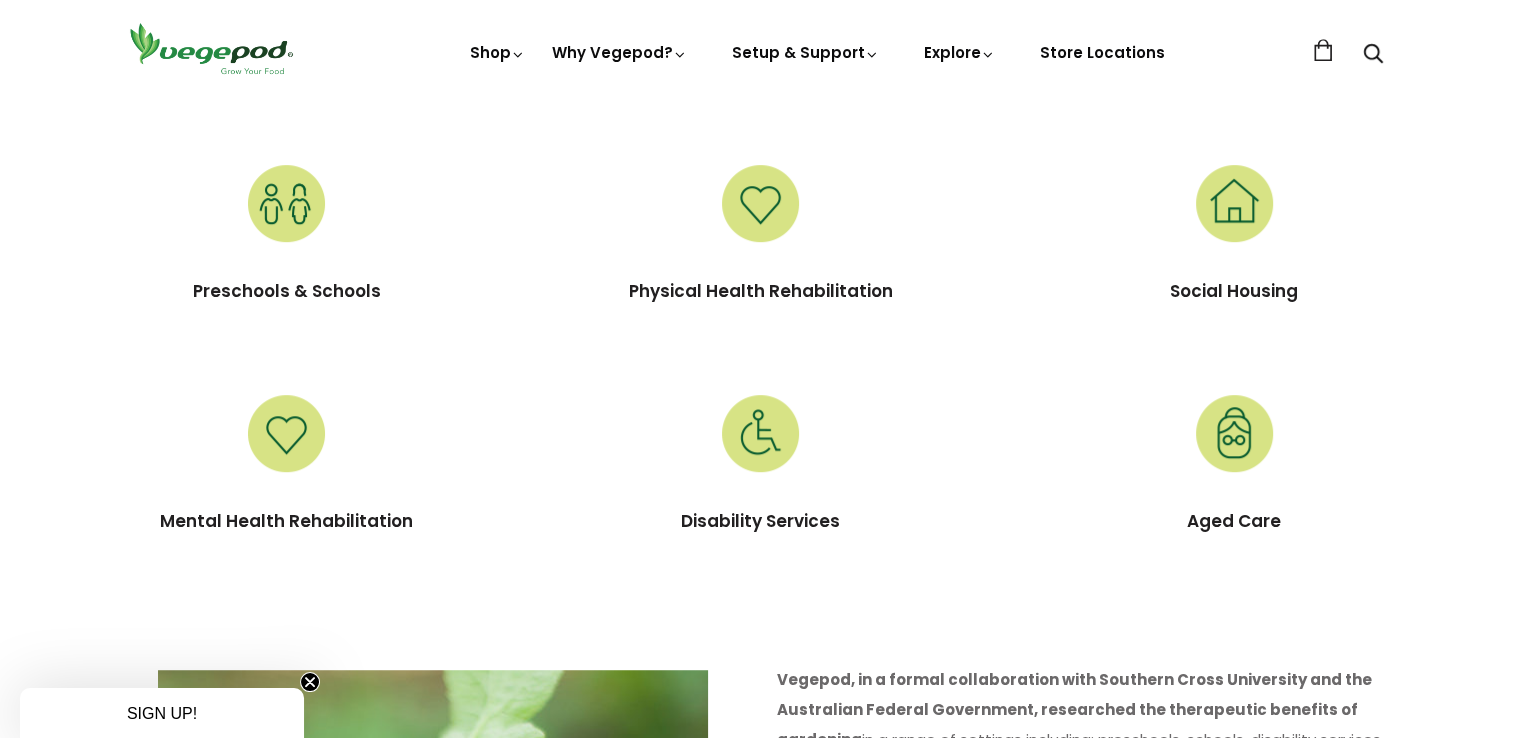 scroll, scrollTop: 700, scrollLeft: 0, axis: vertical 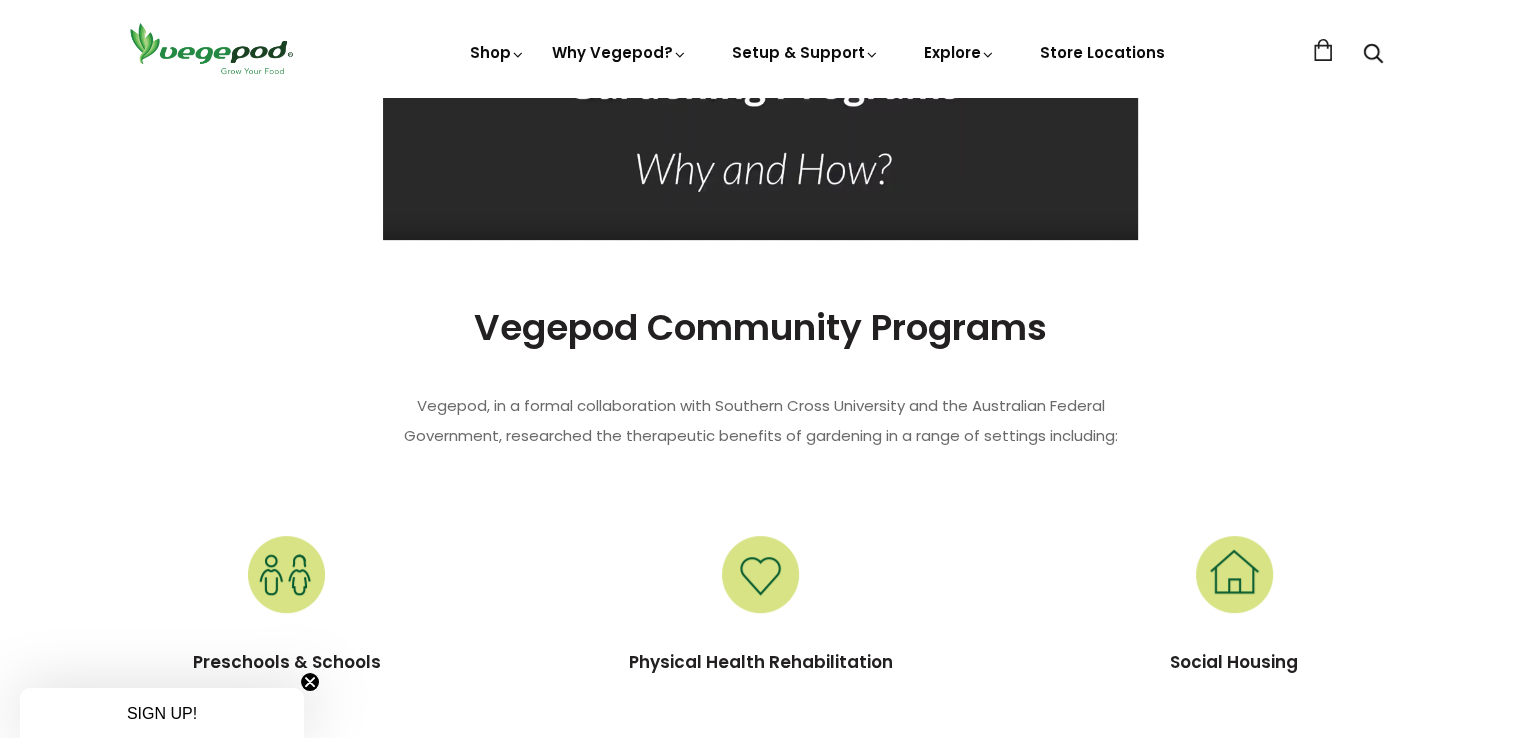 click at bounding box center [211, 48] 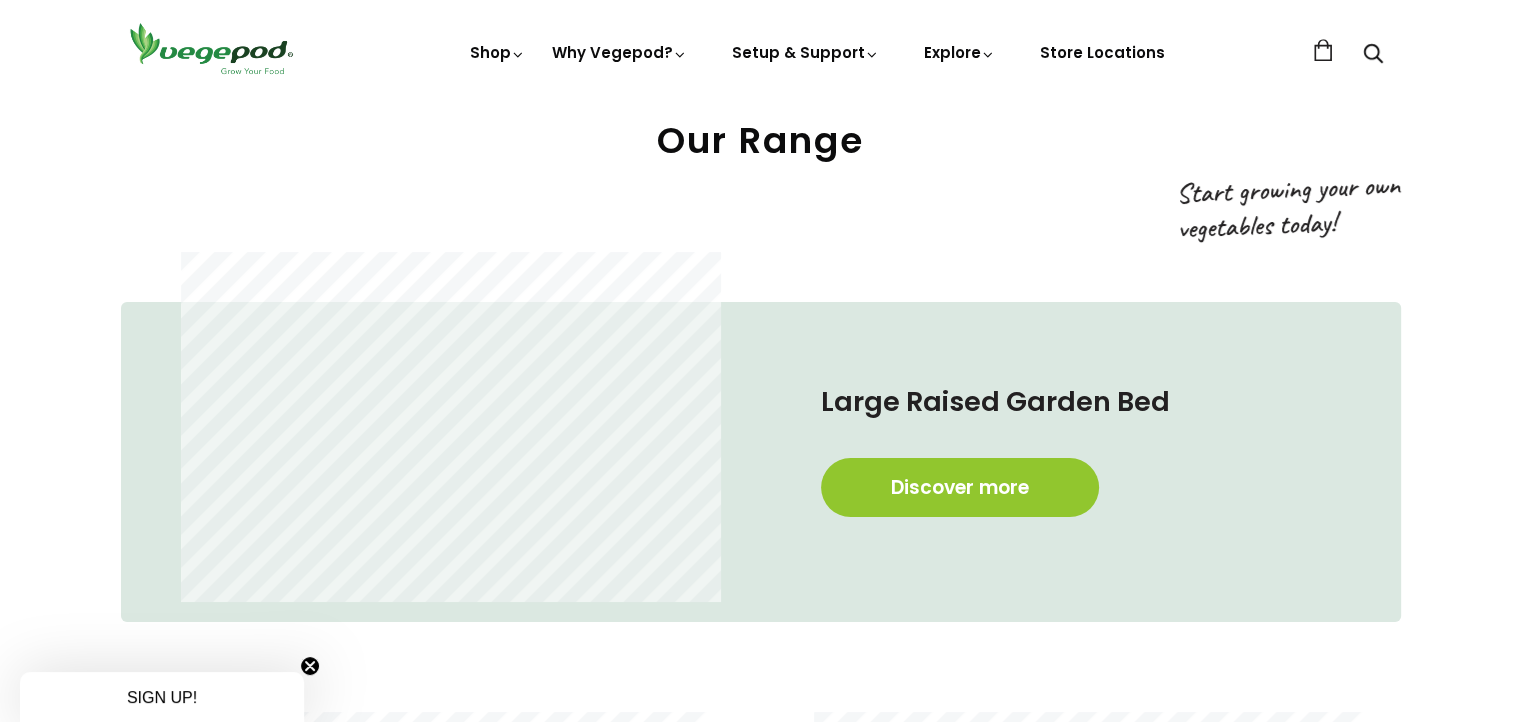 scroll, scrollTop: 0, scrollLeft: 0, axis: both 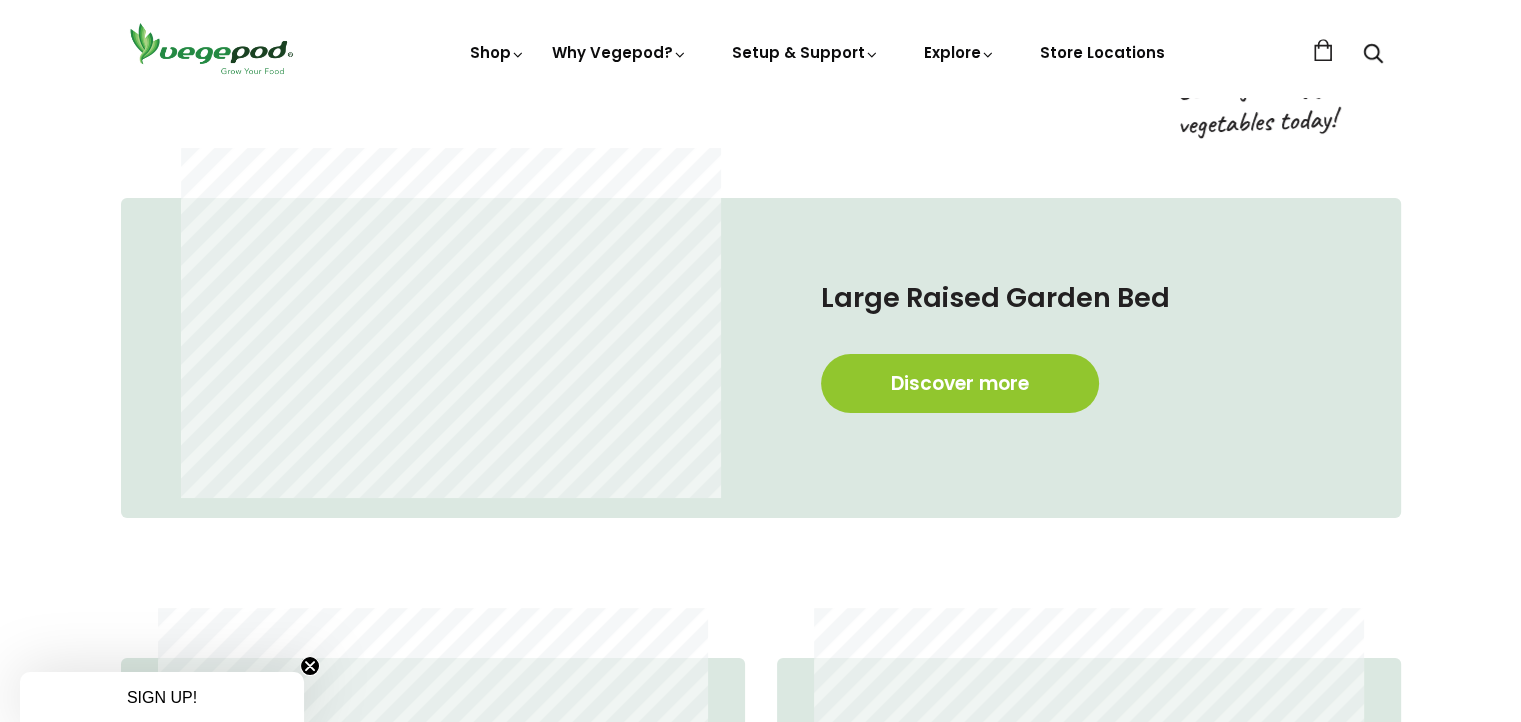 click on "Large Raised Garden Bed
Discover more" at bounding box center (1071, 358) 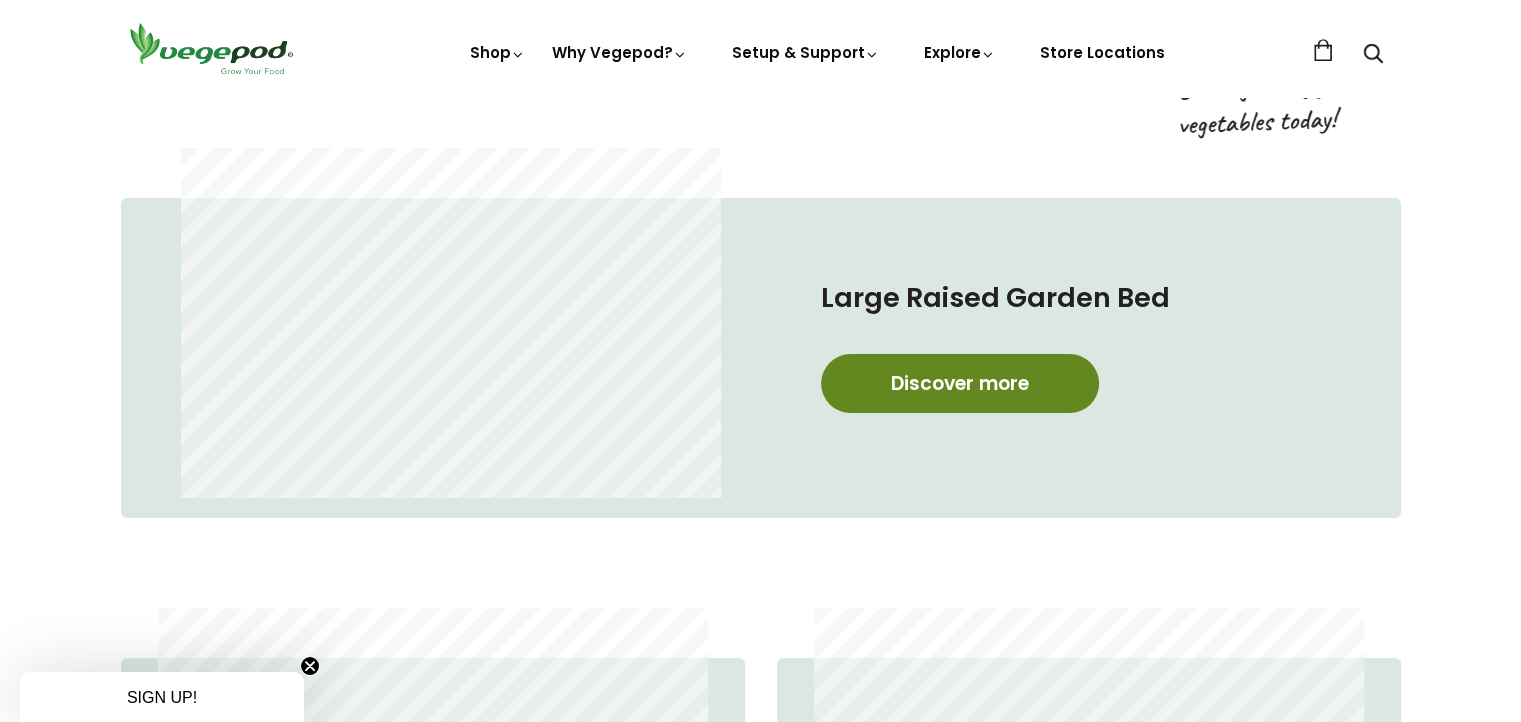 click on "Discover more" at bounding box center (960, 383) 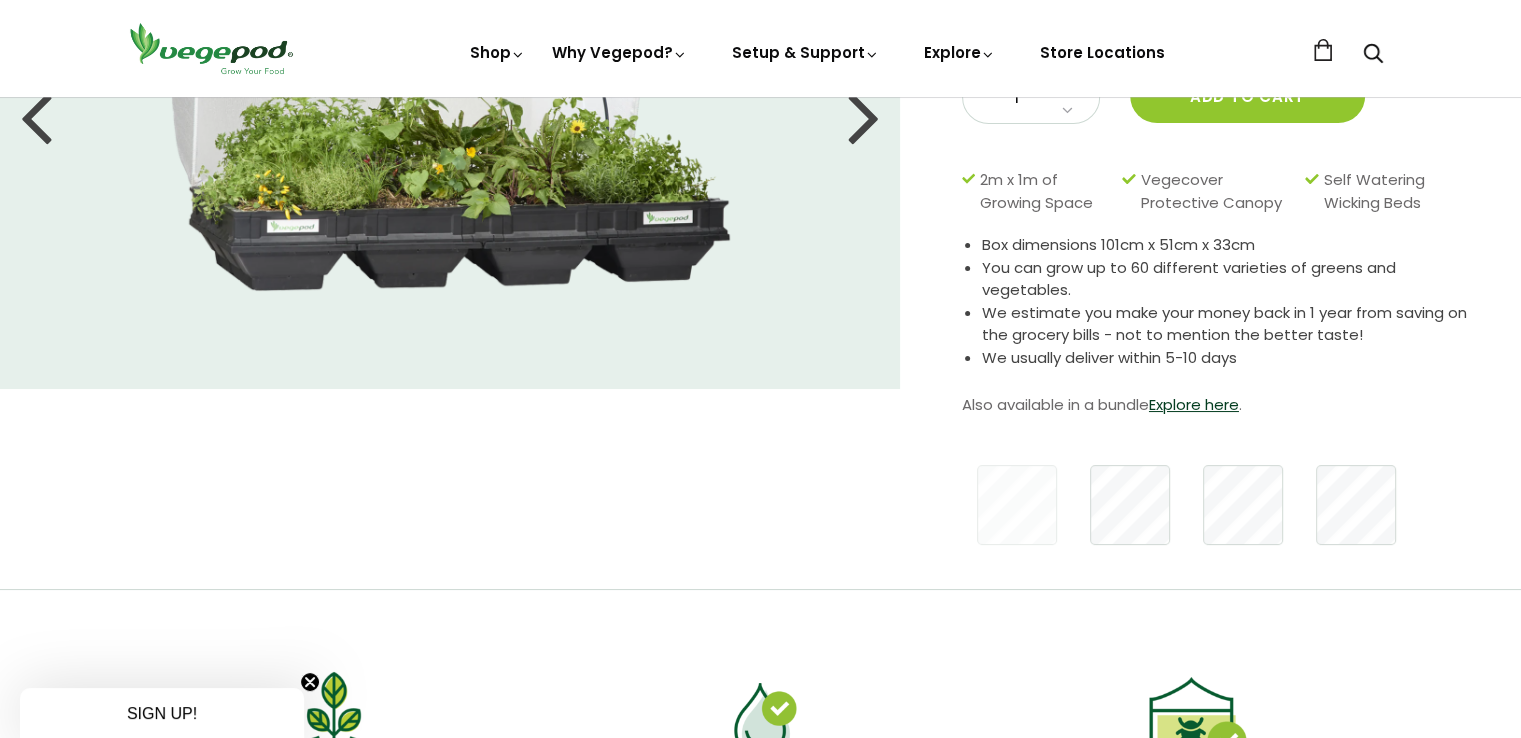scroll, scrollTop: 300, scrollLeft: 0, axis: vertical 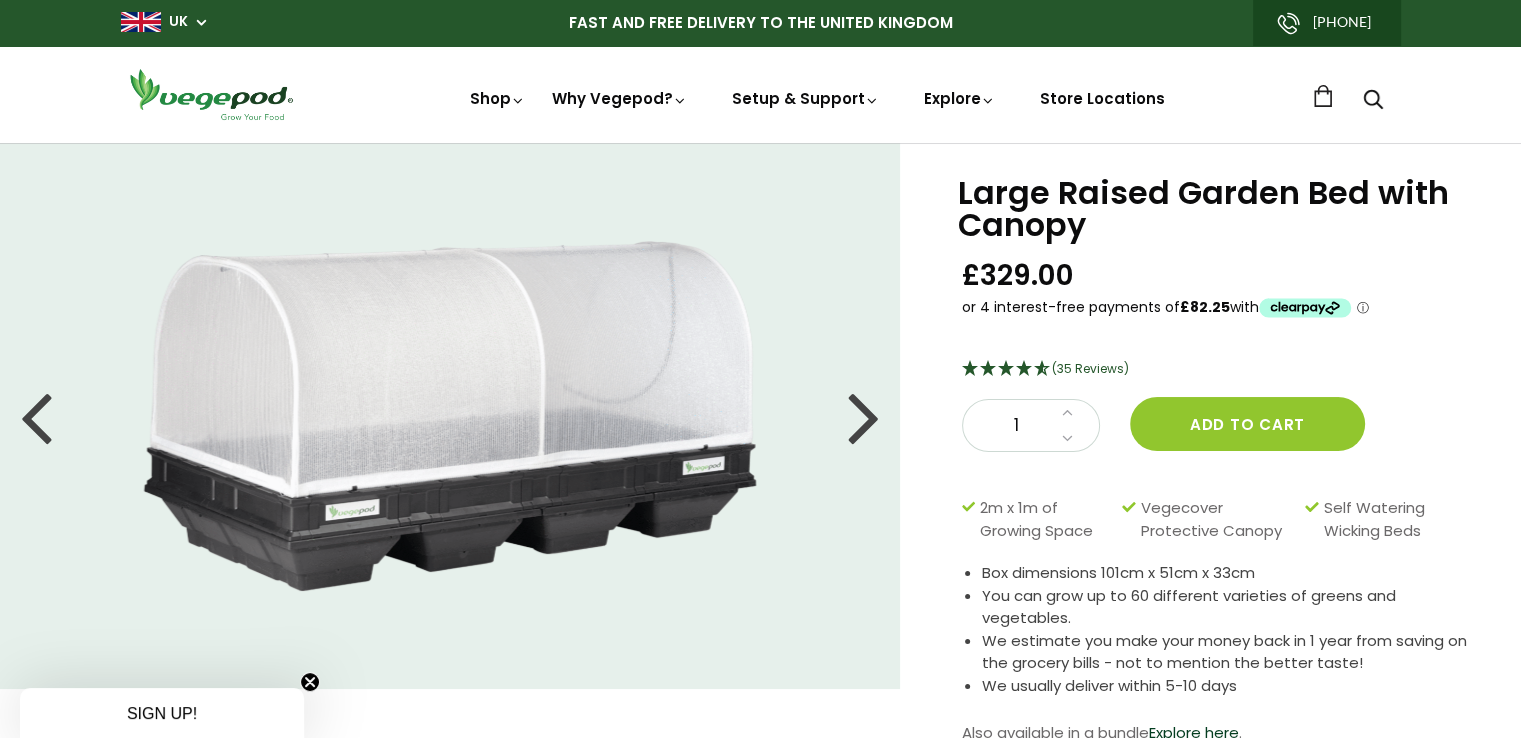 click at bounding box center (864, 416) 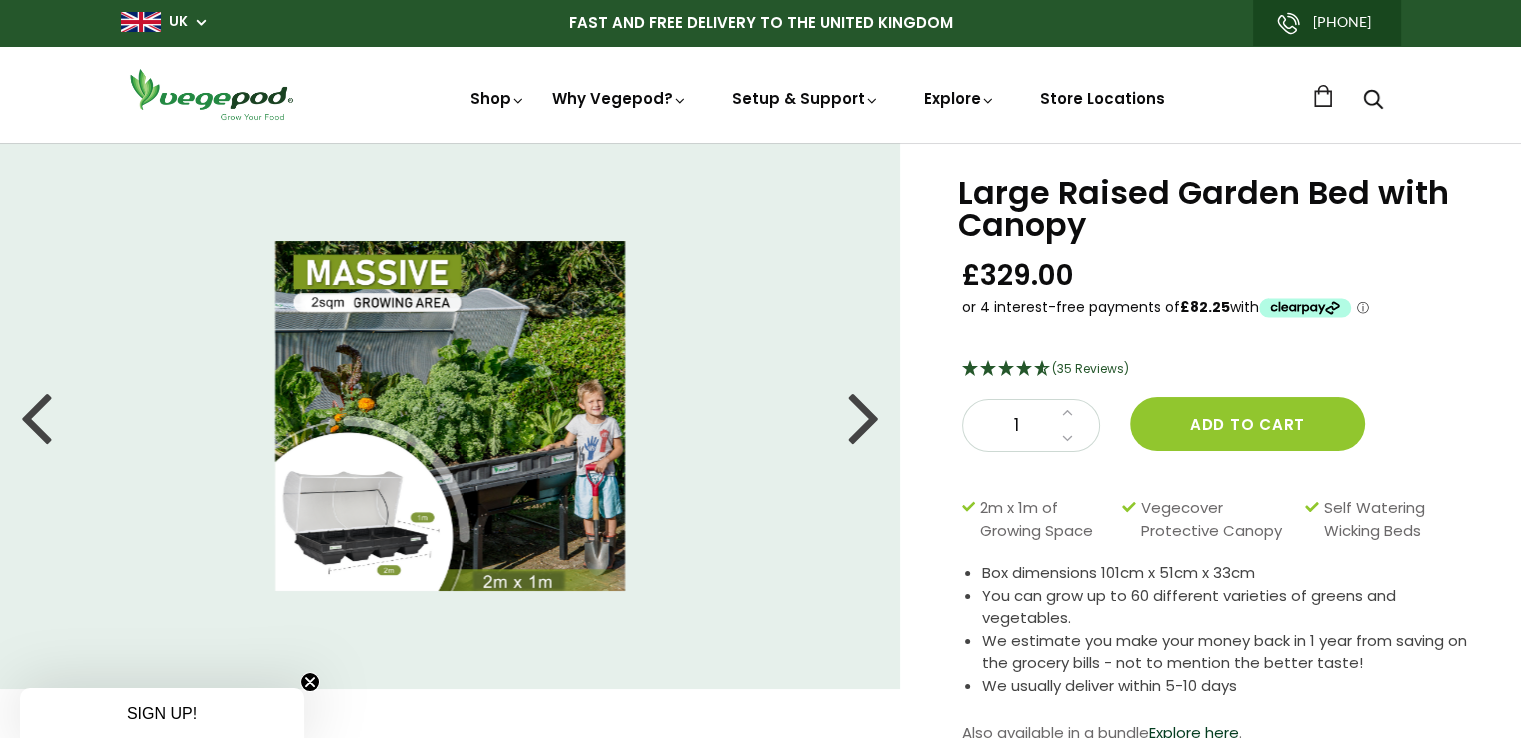 click at bounding box center (864, 416) 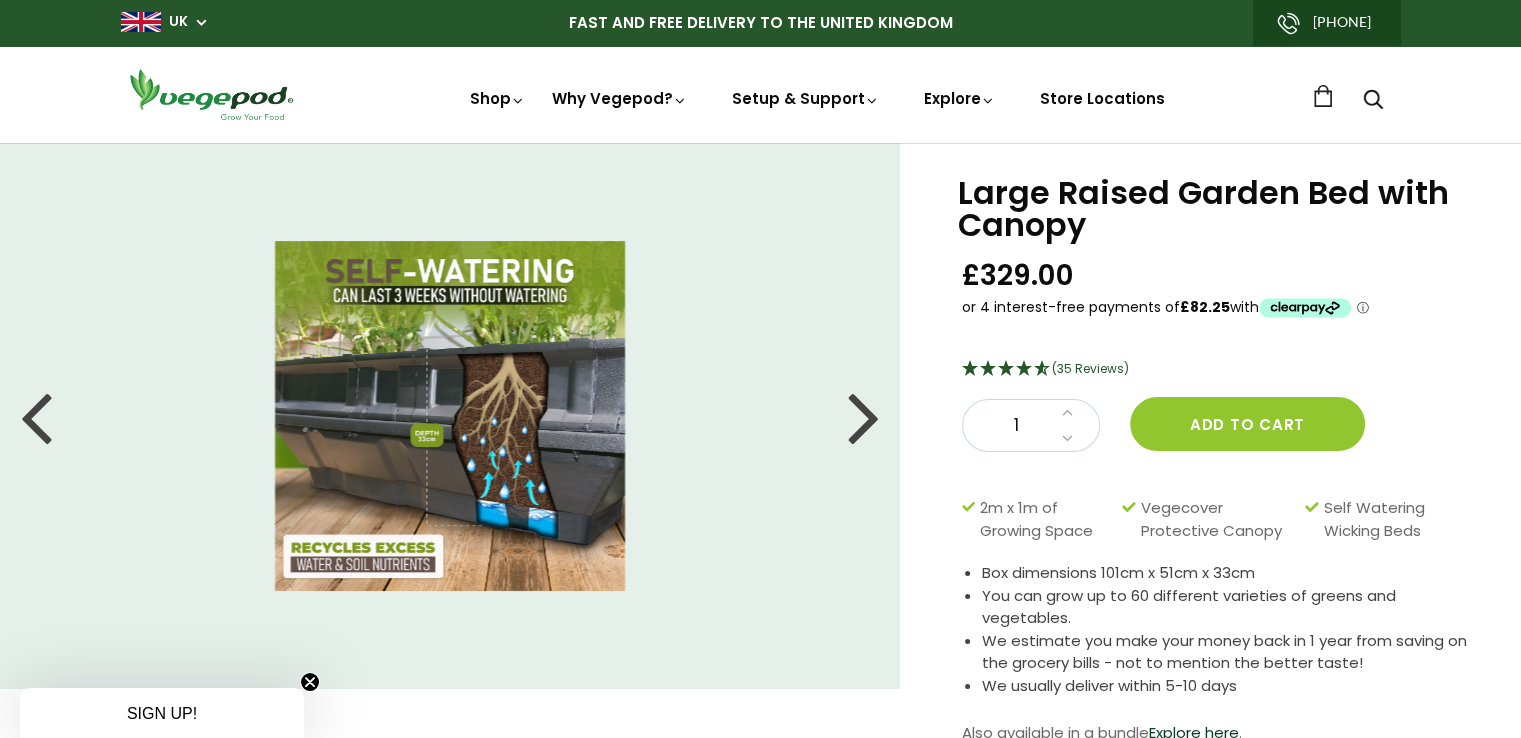 click at bounding box center [864, 416] 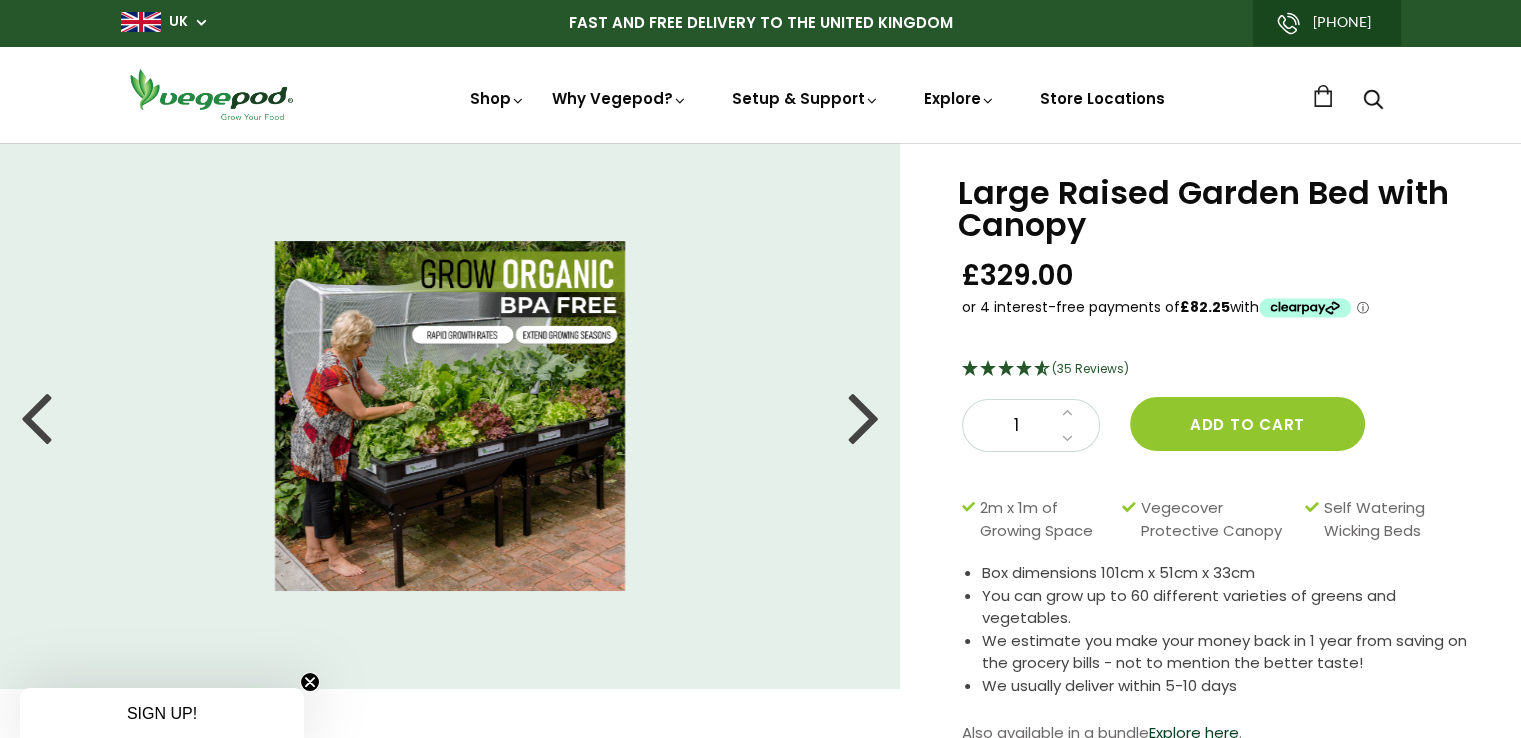 click at bounding box center (864, 416) 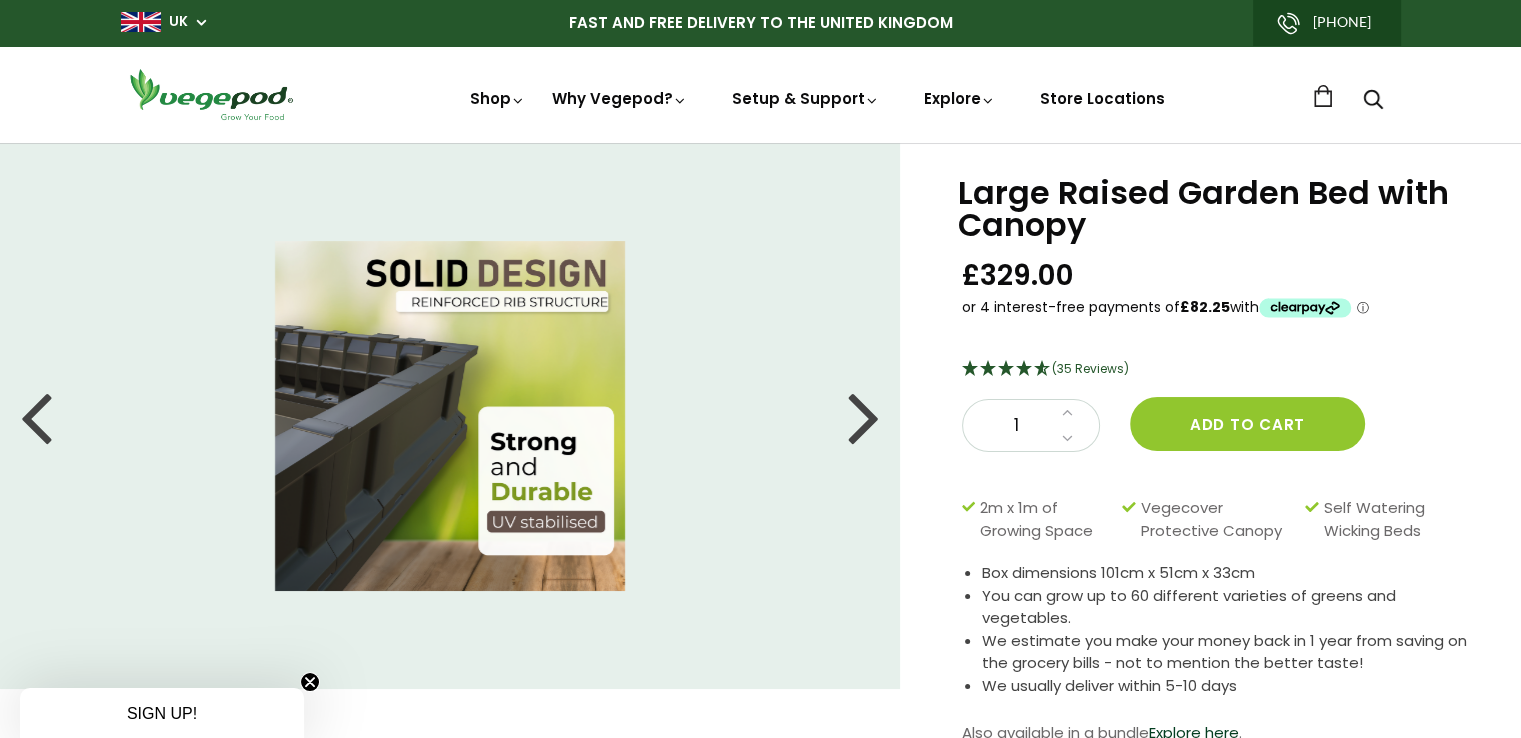click at bounding box center [864, 416] 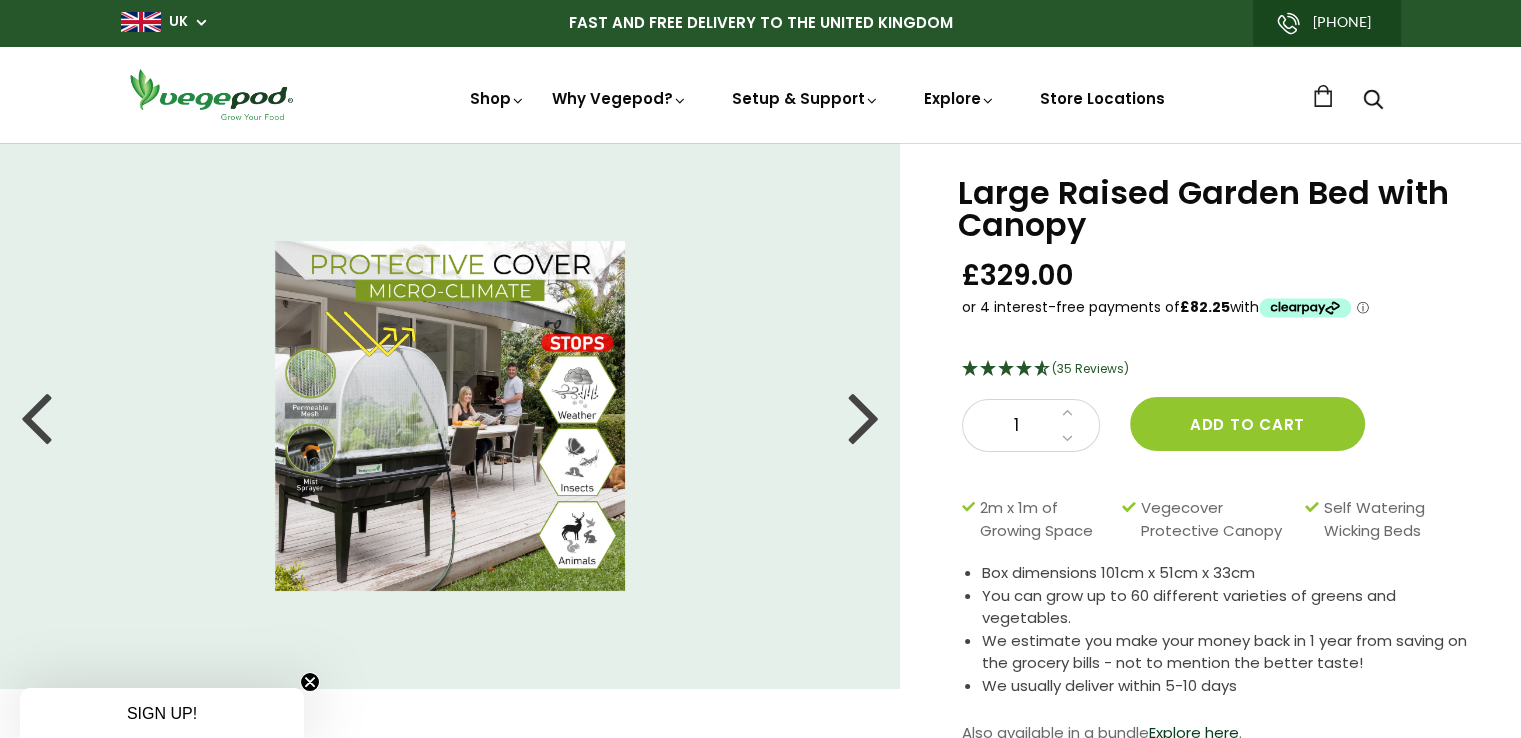 click at bounding box center [864, 416] 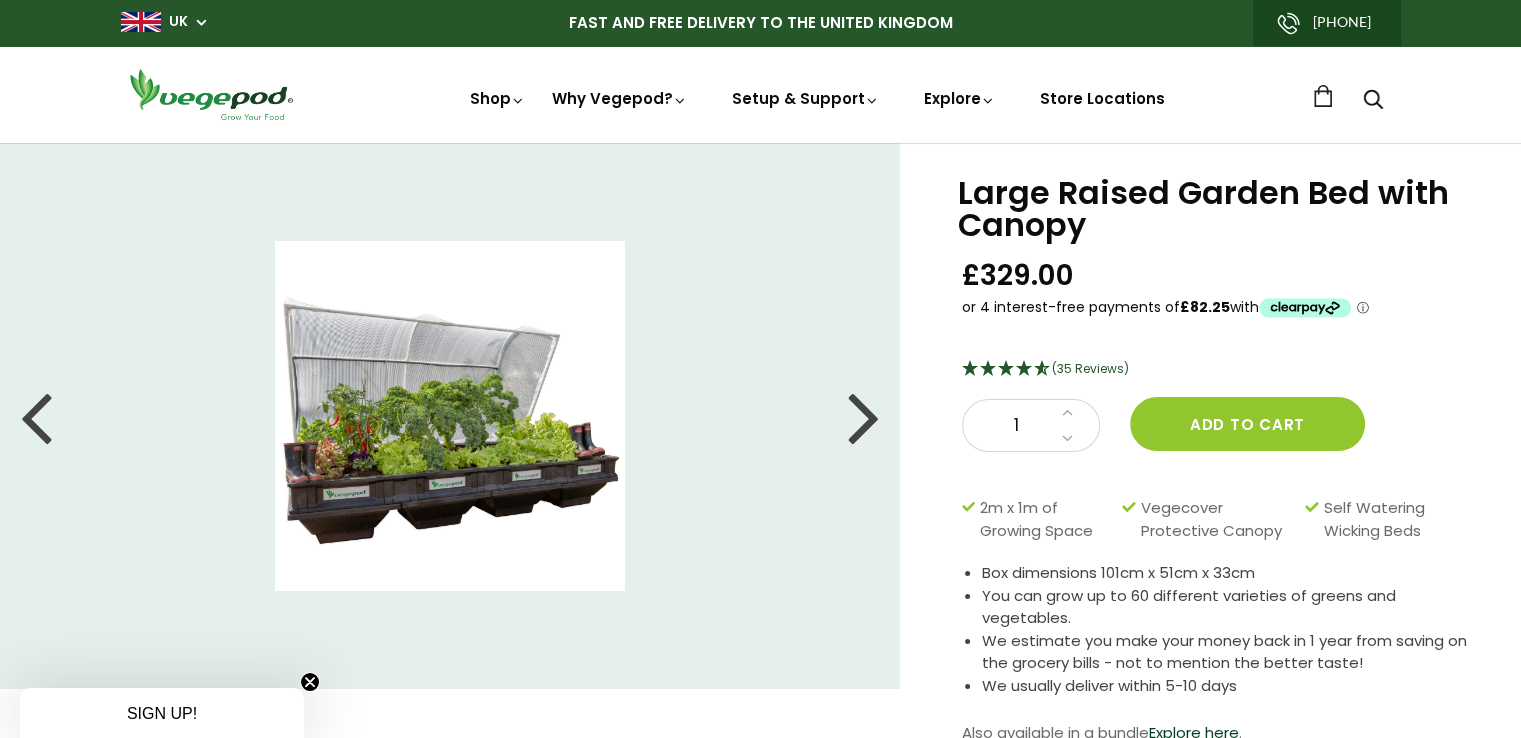 click at bounding box center (864, 416) 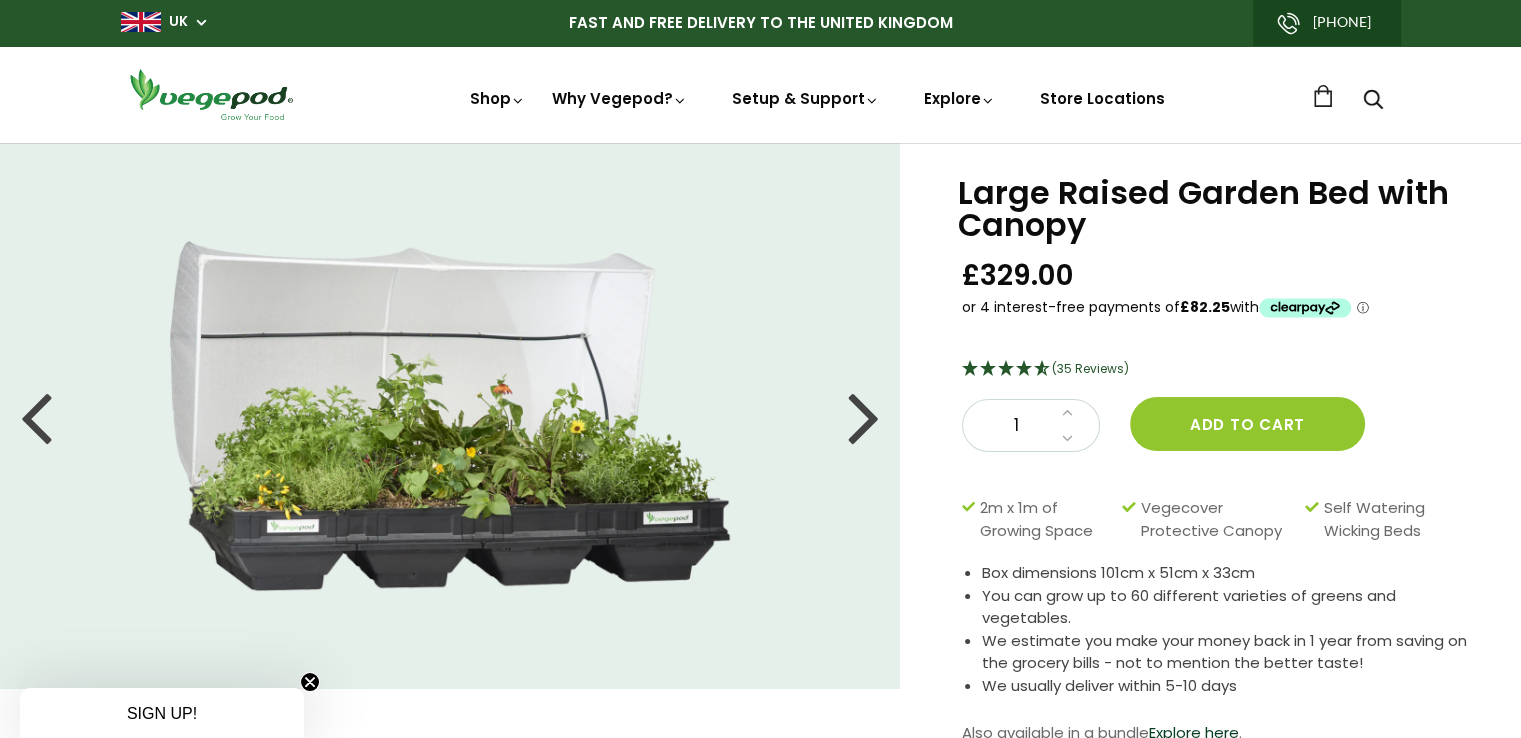 click at bounding box center [864, 416] 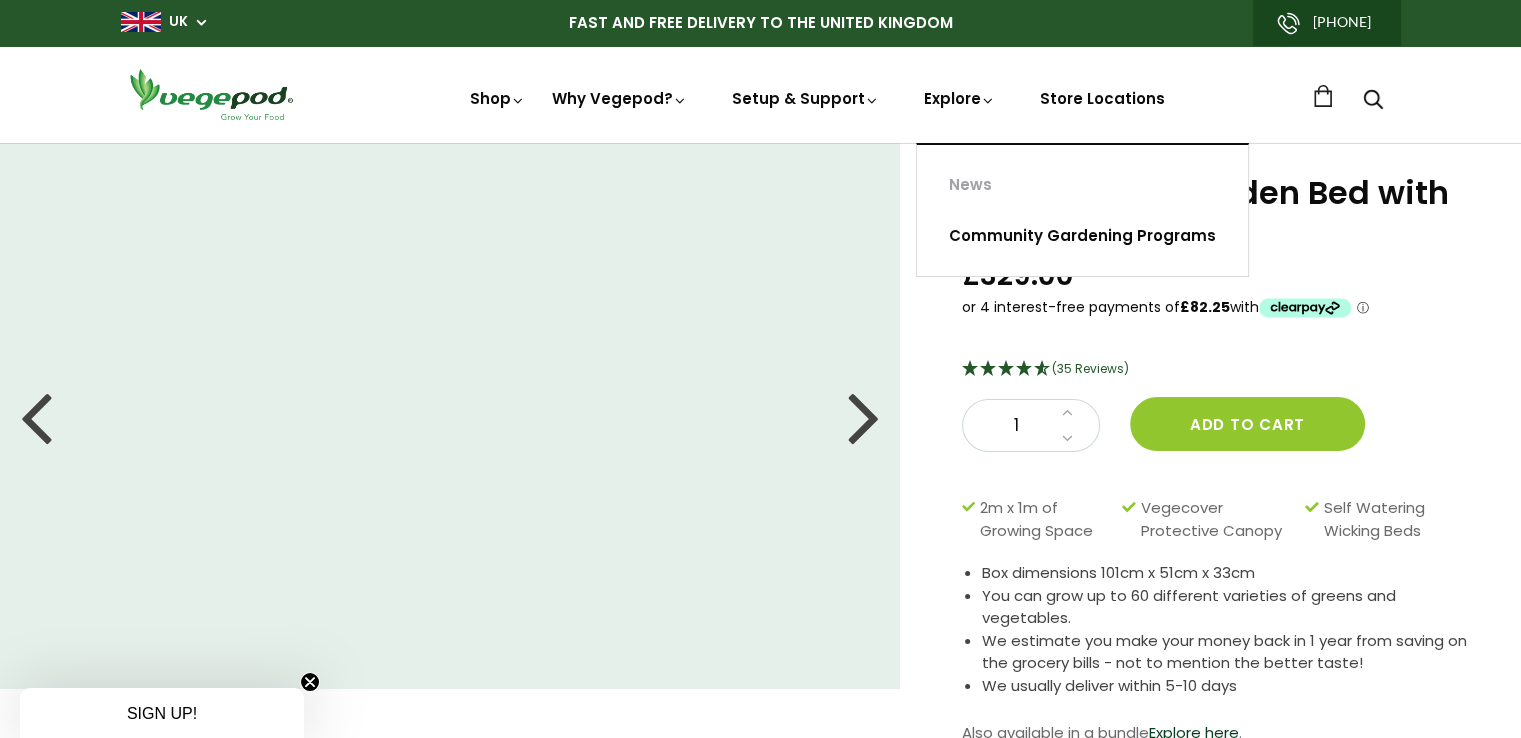 click on "Community Gardening Programs" at bounding box center [1082, 236] 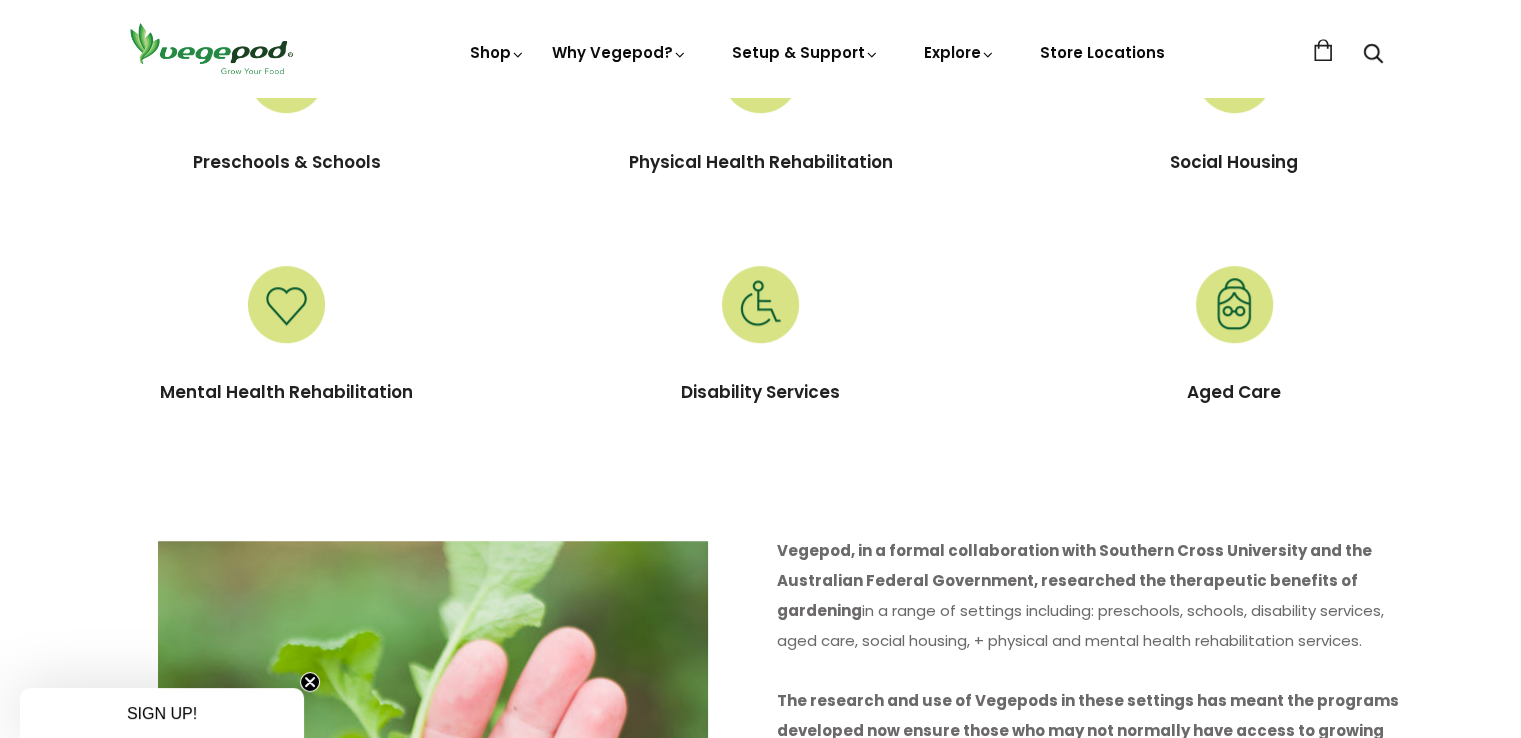 scroll, scrollTop: 1200, scrollLeft: 0, axis: vertical 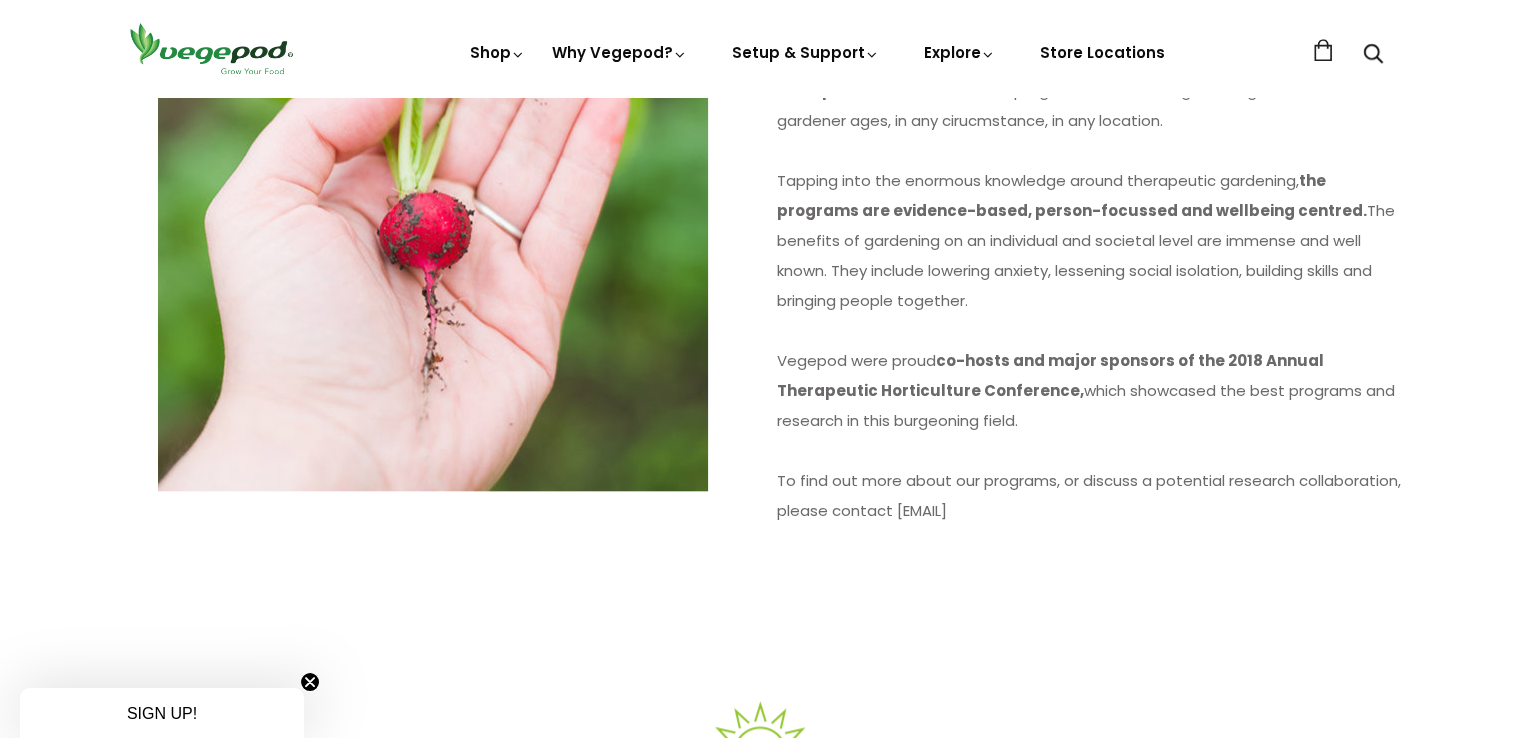 drag, startPoint x: 1077, startPoint y: 517, endPoint x: 890, endPoint y: 513, distance: 187.04277 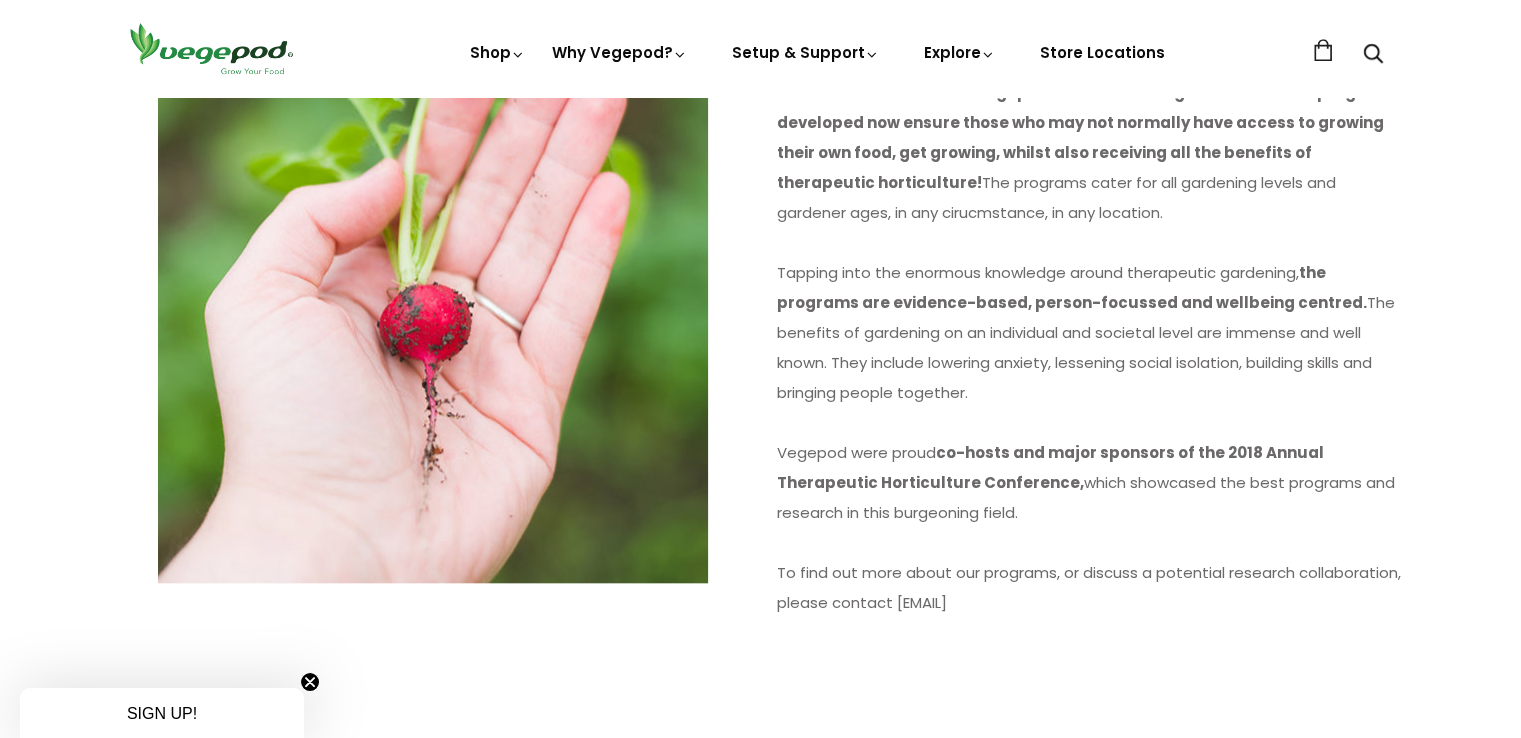 scroll, scrollTop: 1700, scrollLeft: 0, axis: vertical 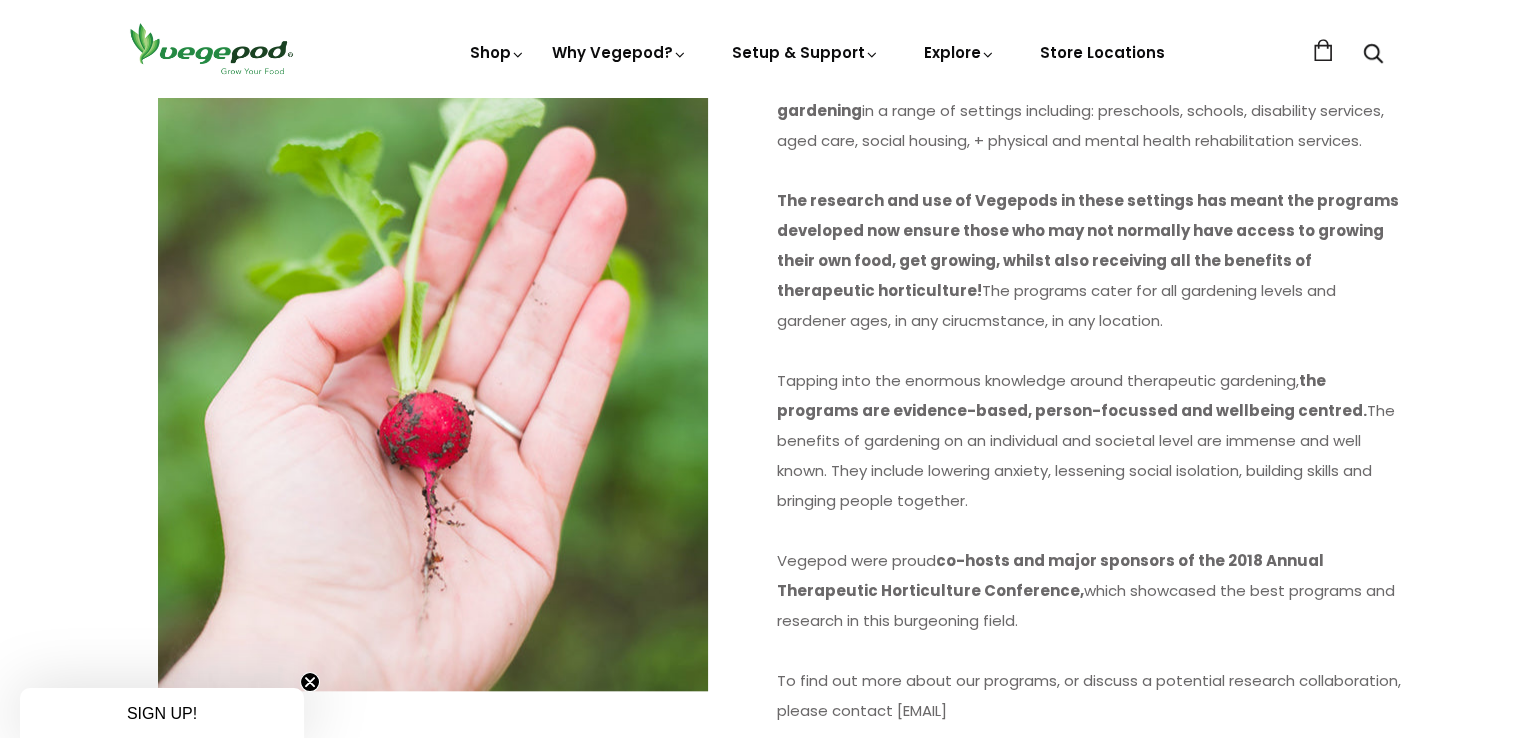 click on "Vegepod, in a formal collaboration with Southern Cross University and the Australian Federal Government, researched the therapeutic benefits of gardening  in a range of settings including: preschools, schools, disability services, aged care, social housing, + physical and mental health rehabilitation services. The research and use of Vegepods in these settings has meant the programs developed now ensure those who may not normally have access to growing their own food, get growing, whilst also receiving all the benefits of therapeutic horticulture!  The programs cater for all gardening levels and gardener ages, in any cirucmstance, in any location. Tapping into the enormous knowledge around therapeutic gardening,  the programs are evidence-based, person-focussed and wellbeing centred.  The benefits of gardening on an individual and societal level are immense and well known. They include lowering anxiety, lessening social isolation, building skills and bringing people together. Vegepod were proud" at bounding box center [1089, 381] 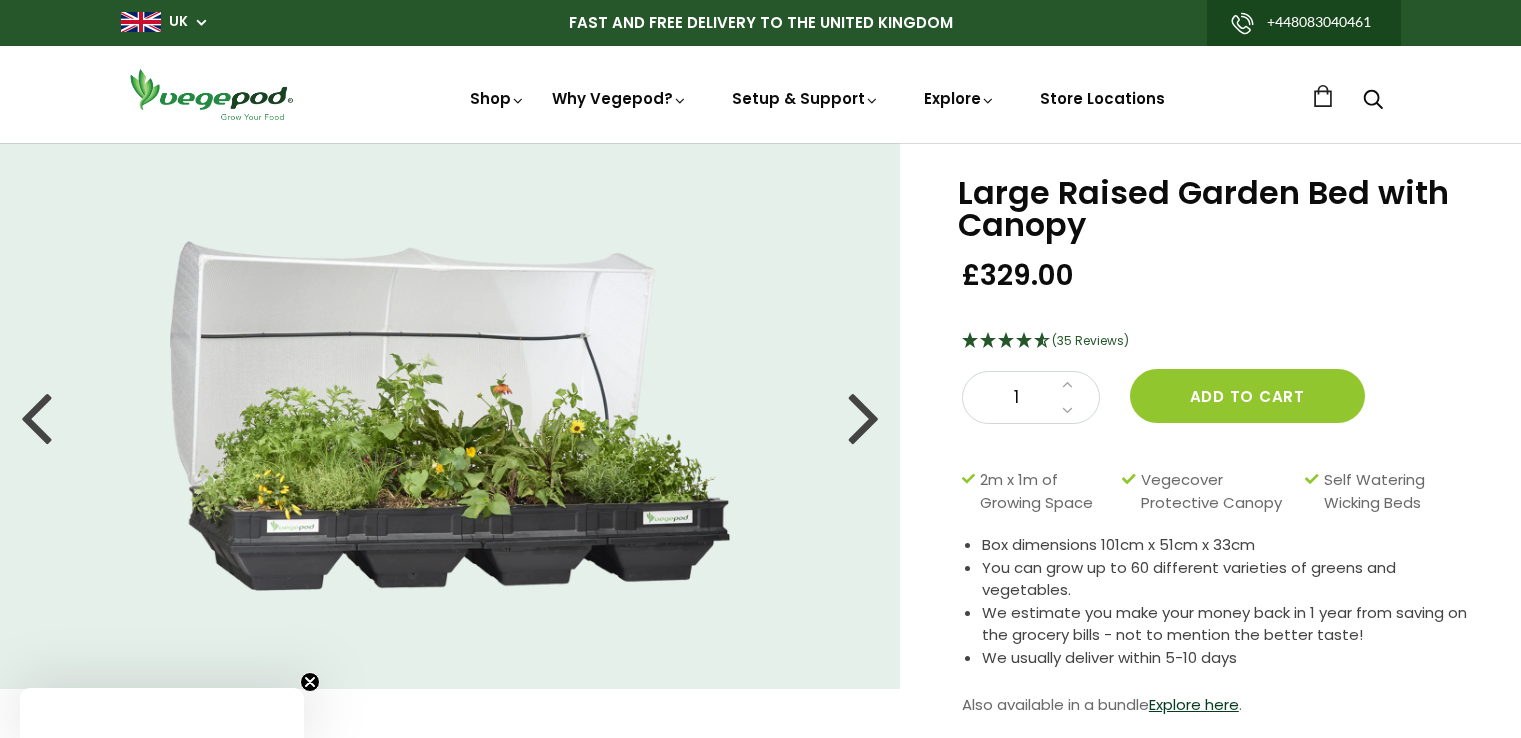 scroll, scrollTop: 0, scrollLeft: 0, axis: both 